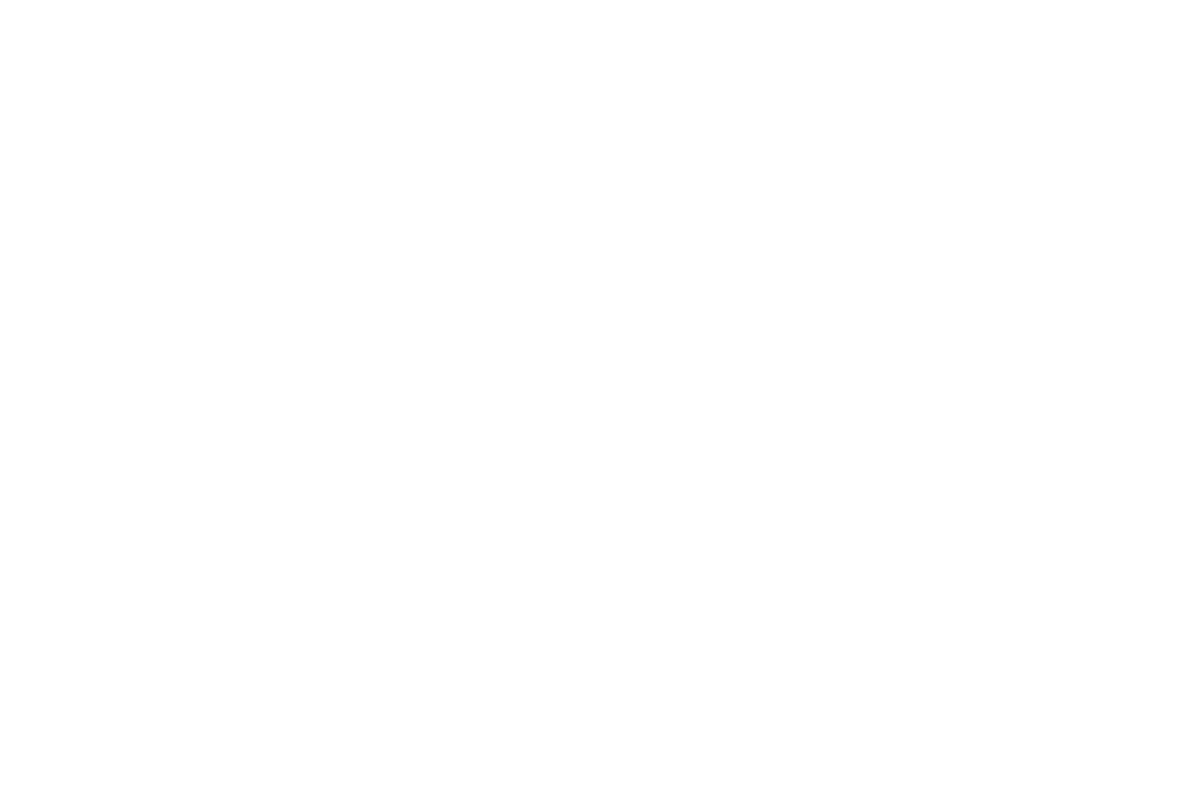 scroll, scrollTop: 0, scrollLeft: 0, axis: both 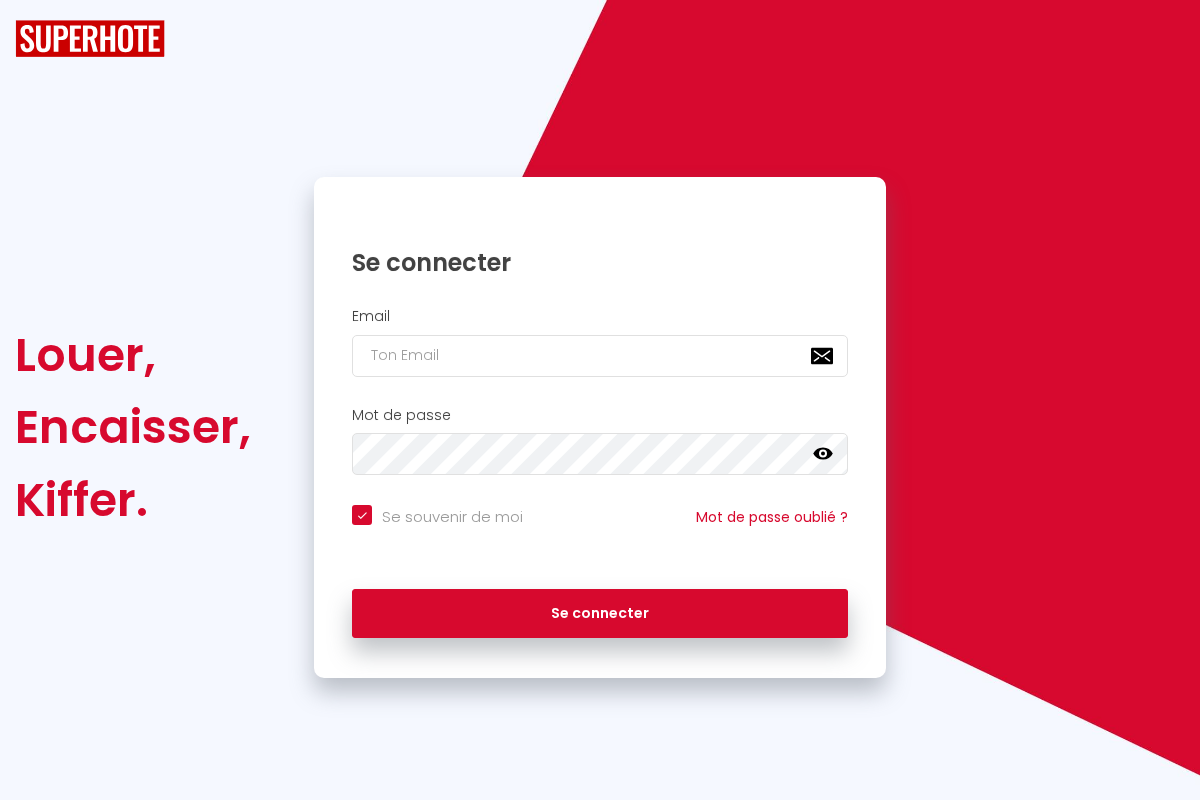 checkbox on "true" 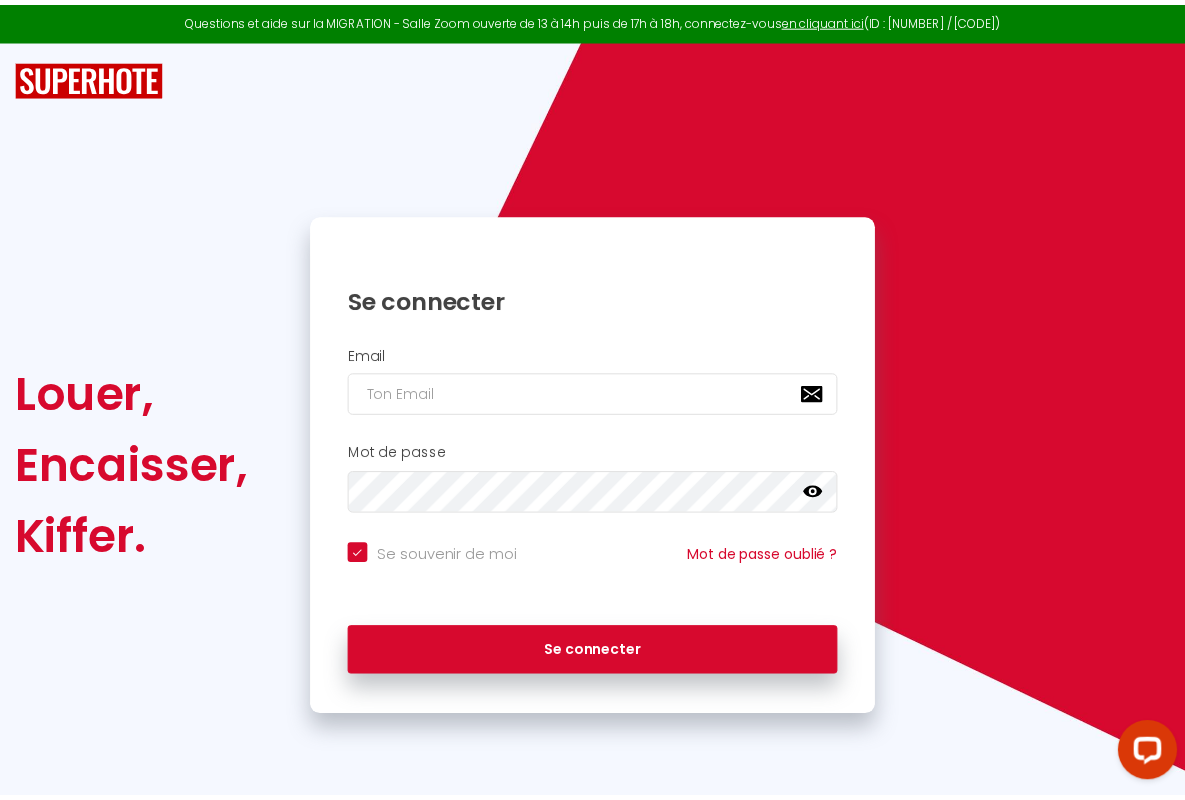 scroll, scrollTop: 0, scrollLeft: 0, axis: both 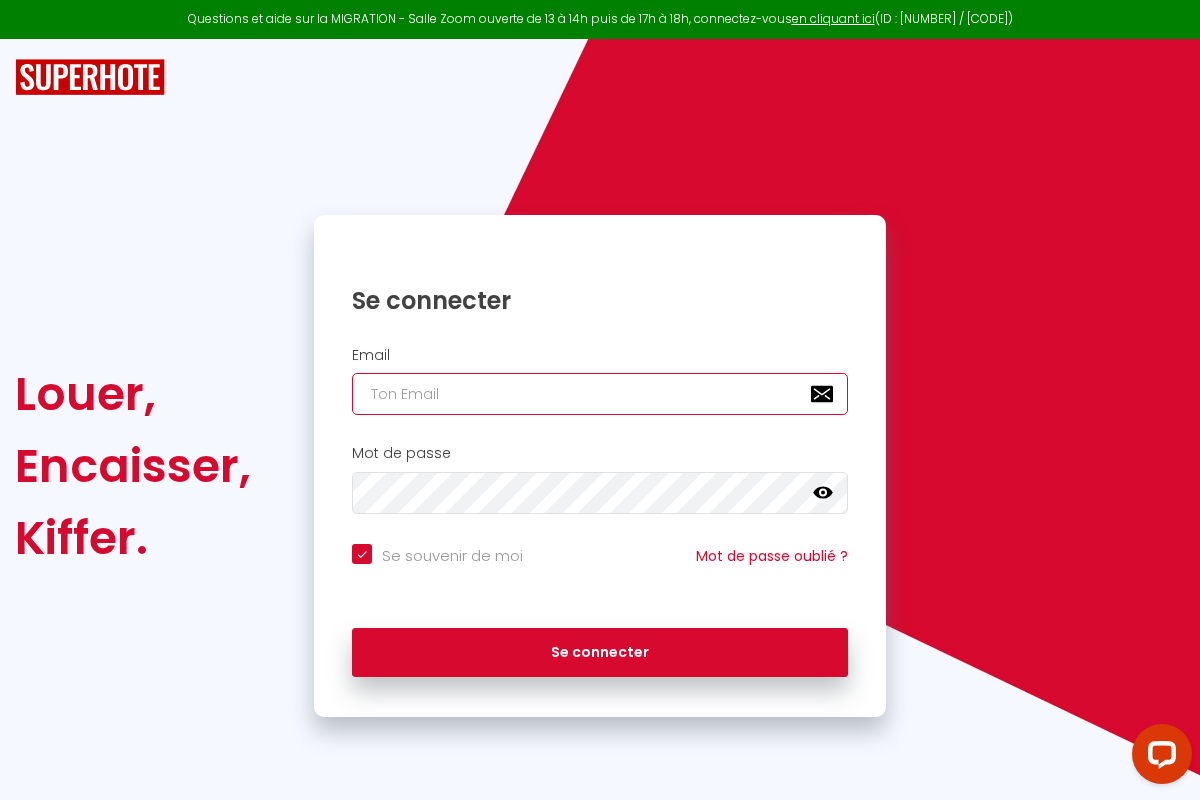 type on "[EMAIL]" 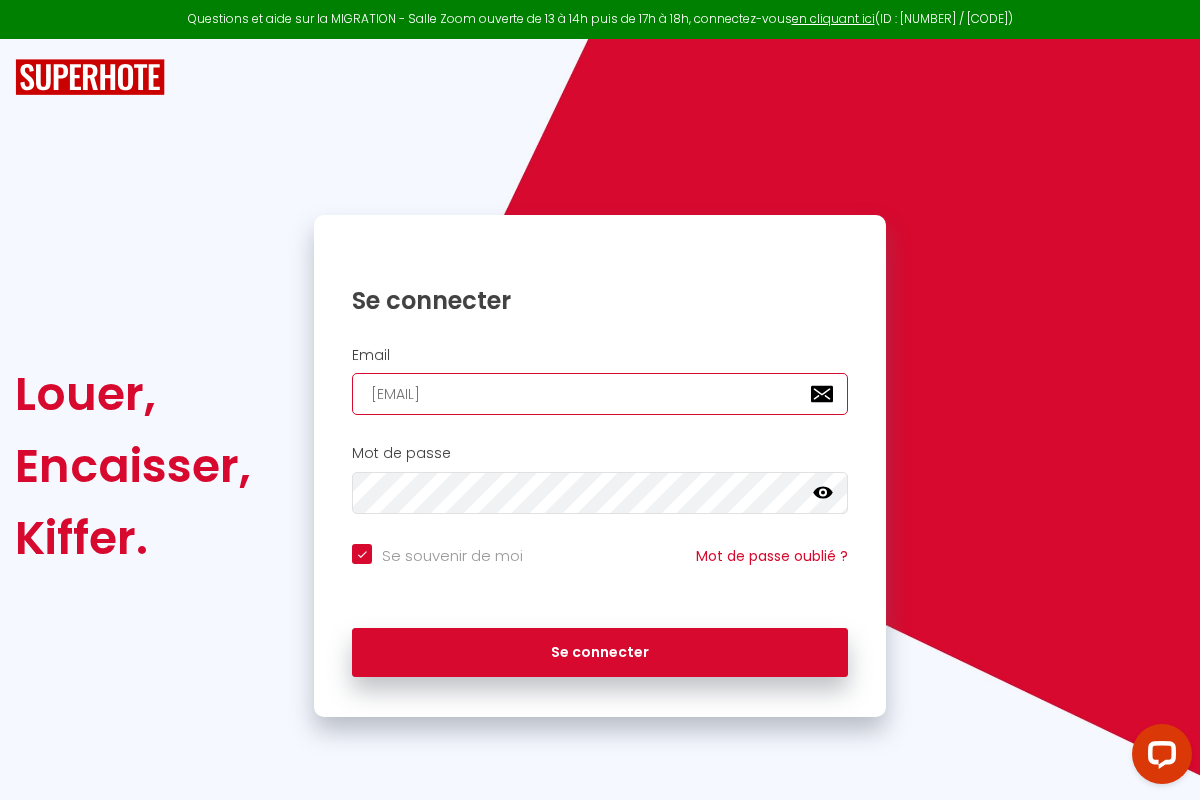 checkbox on "true" 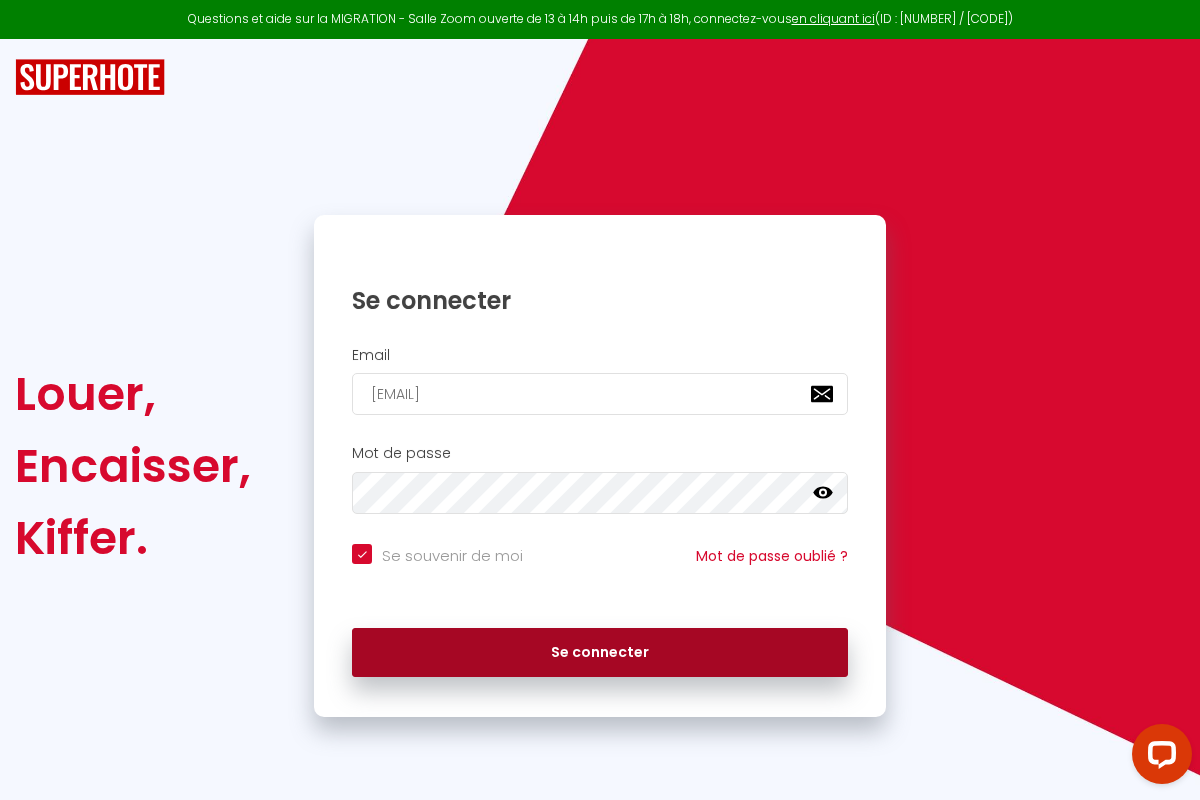 click on "Se connecter" at bounding box center [600, 653] 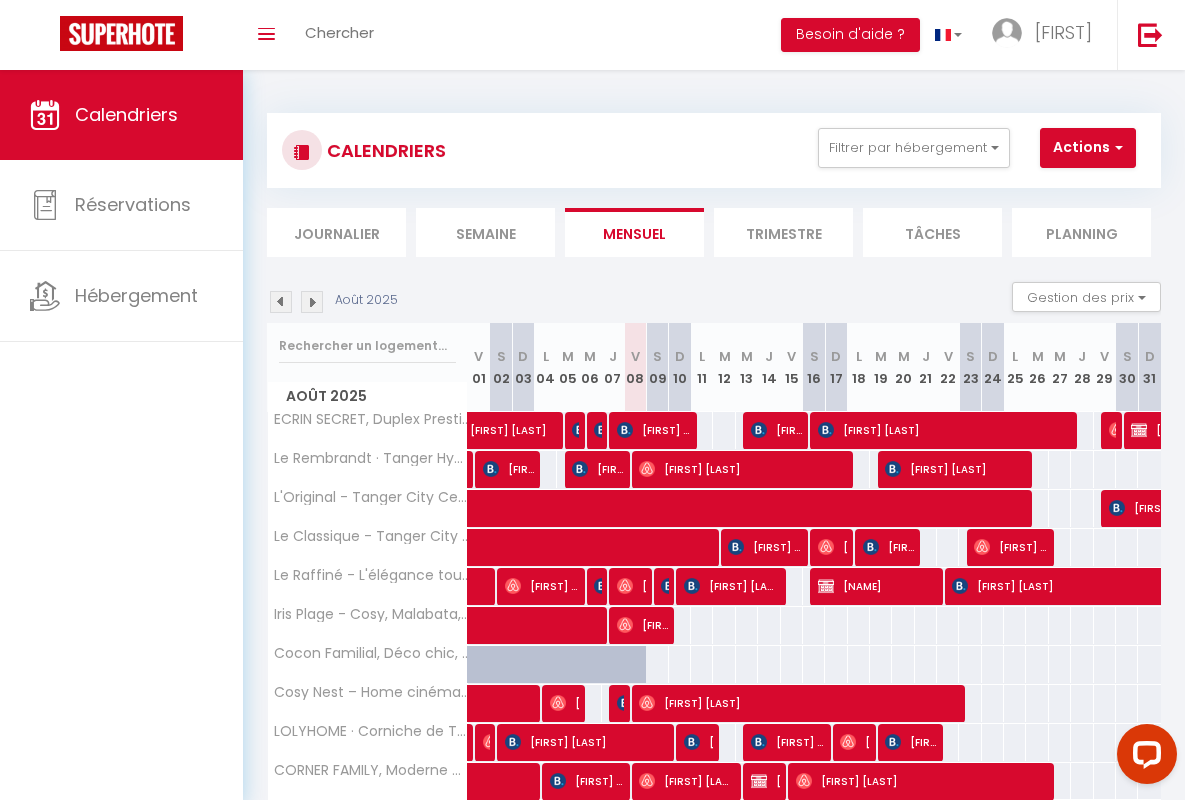 click on "Semaine" at bounding box center (485, 232) 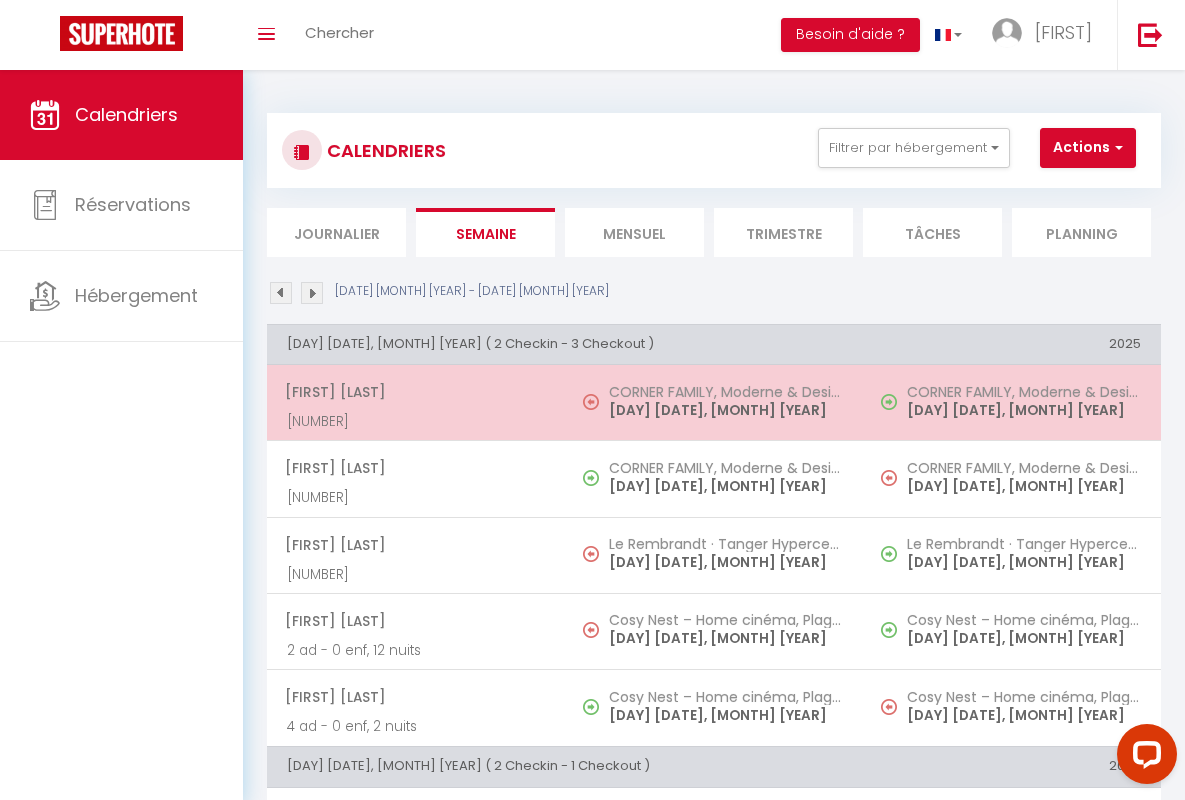 click on "[FIRST] [LAST]" at bounding box center [415, 392] 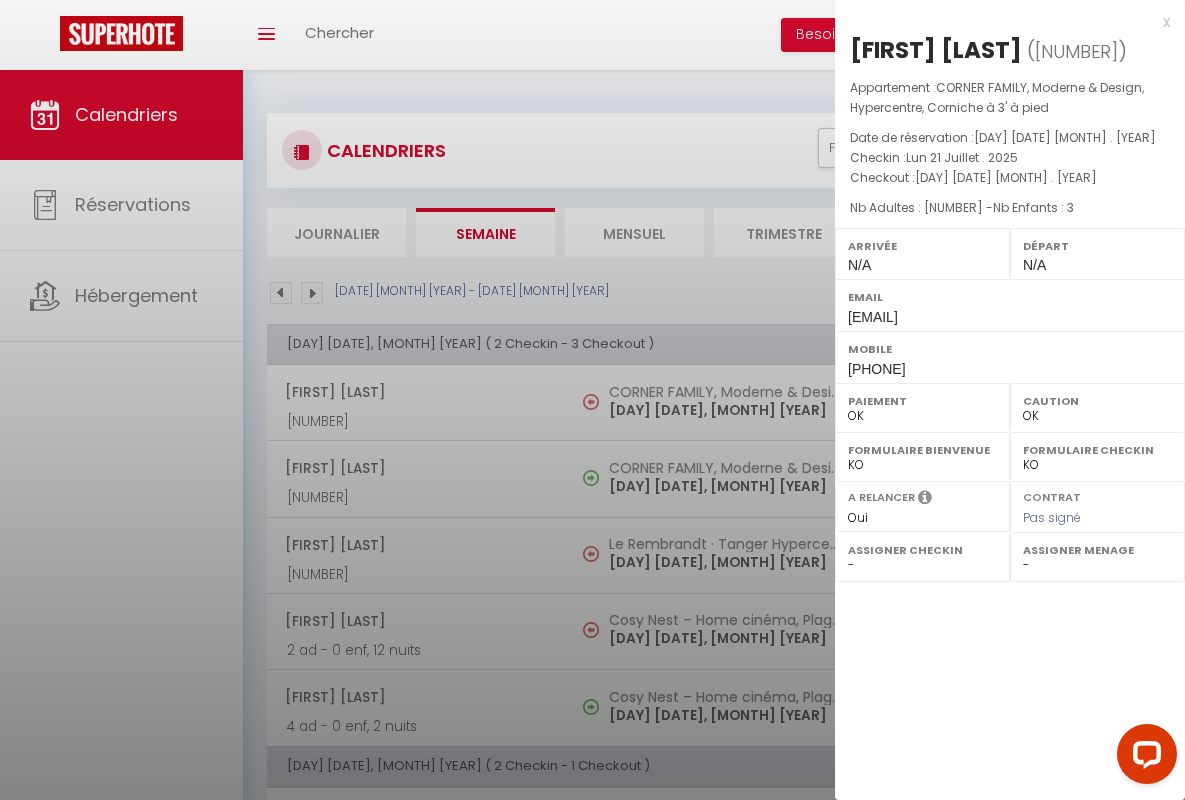 click on "x" at bounding box center (1002, 22) 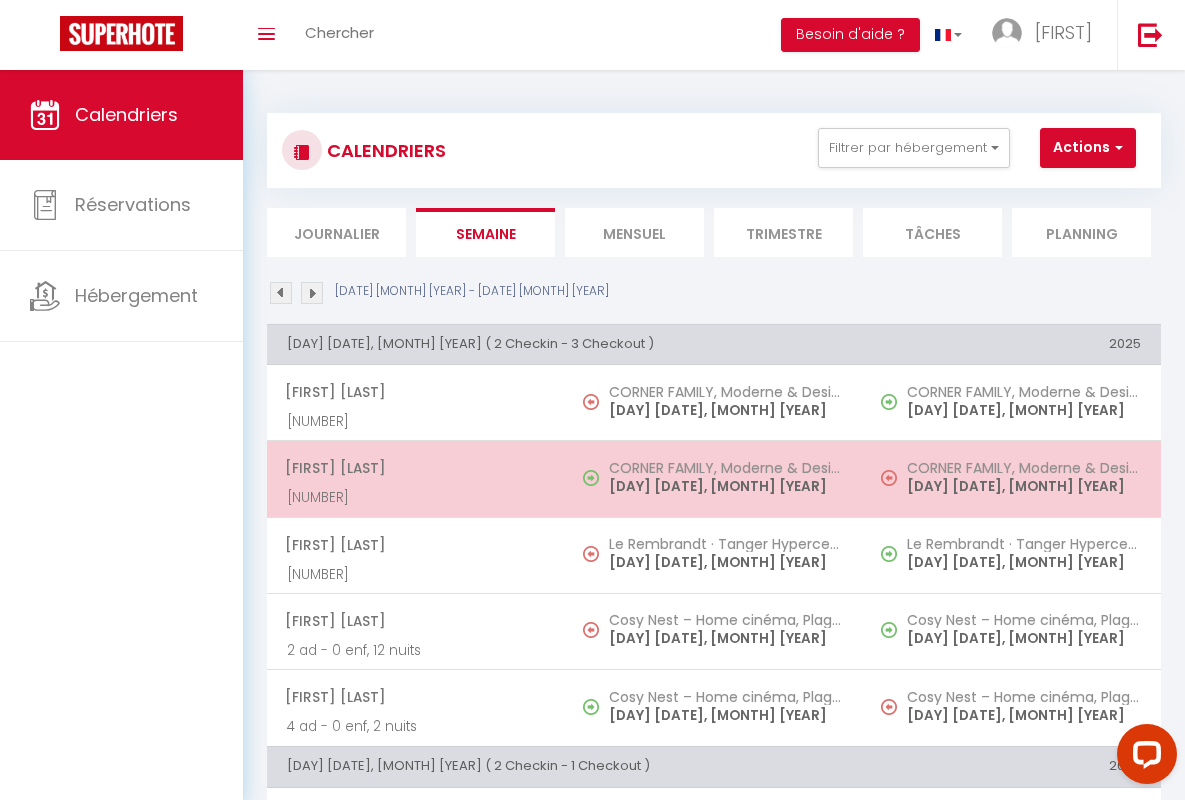 click on "[FIRST] [LAST]" at bounding box center (415, 468) 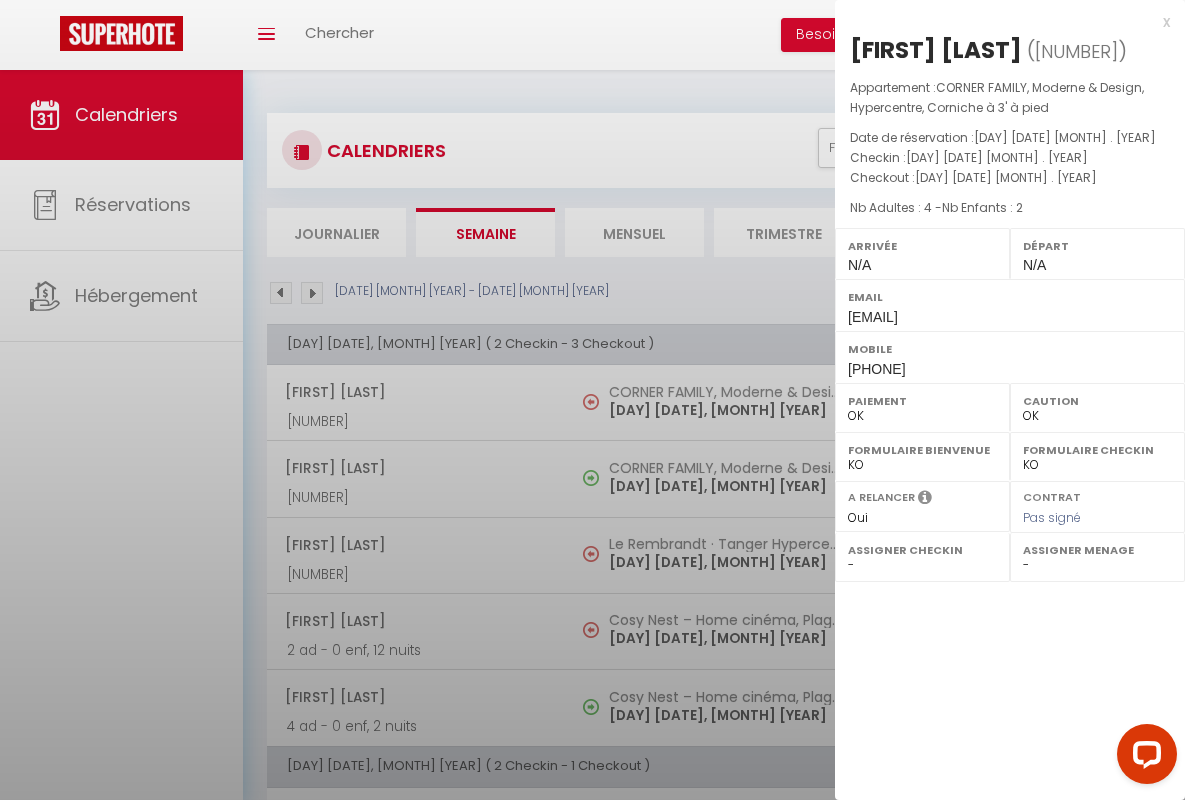 click on "x" at bounding box center [1002, 22] 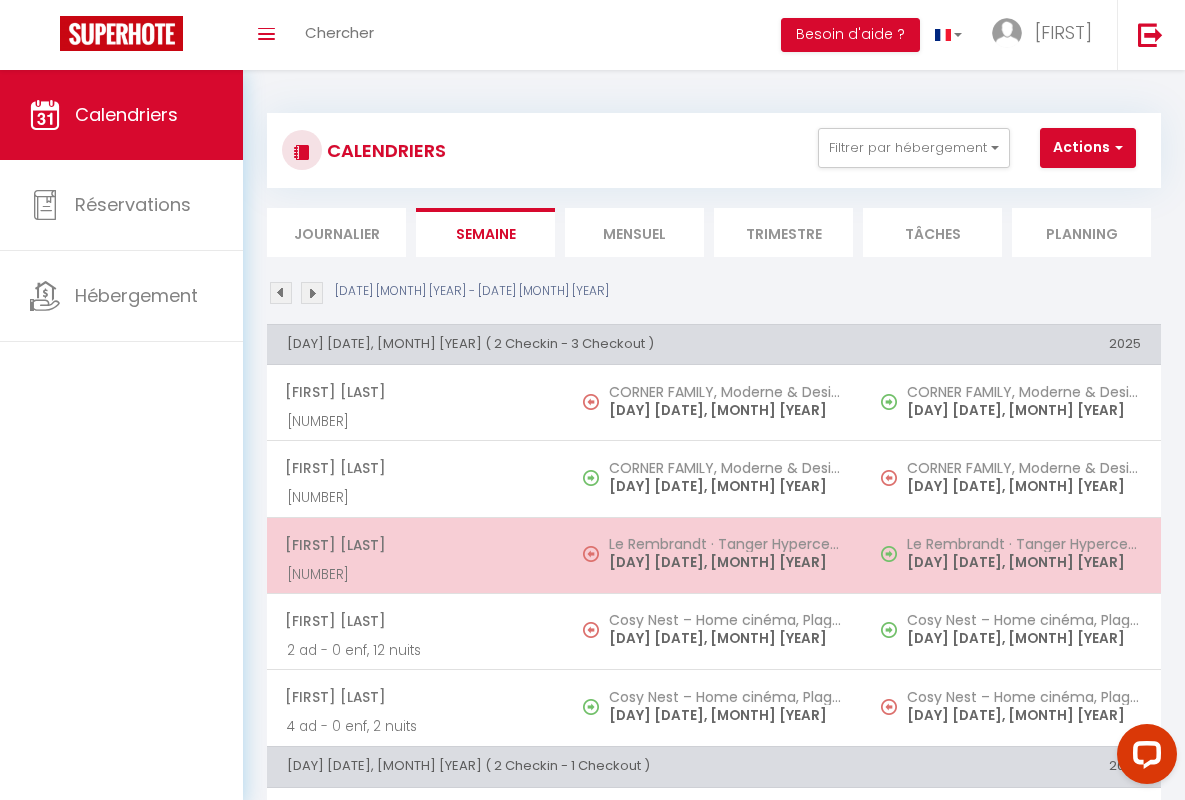 click on "[FIRST] [LAST]" at bounding box center (415, 545) 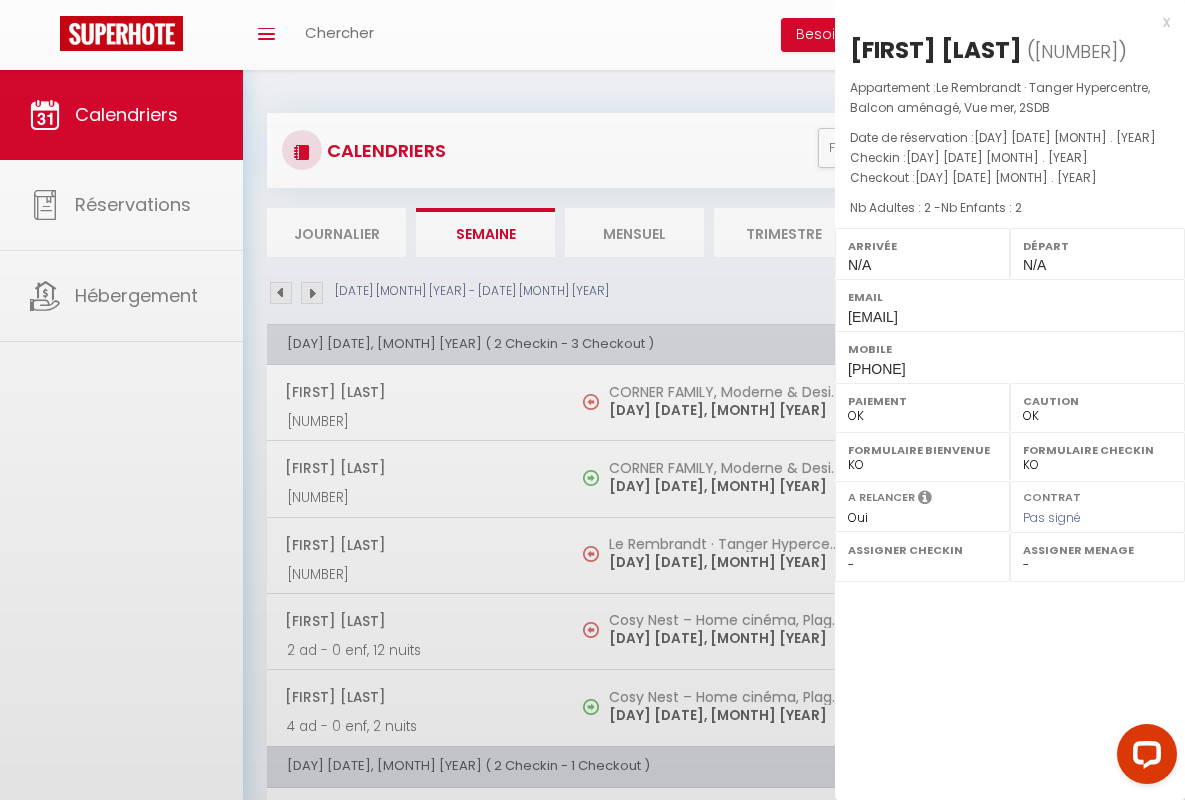 click on "x" at bounding box center [1002, 22] 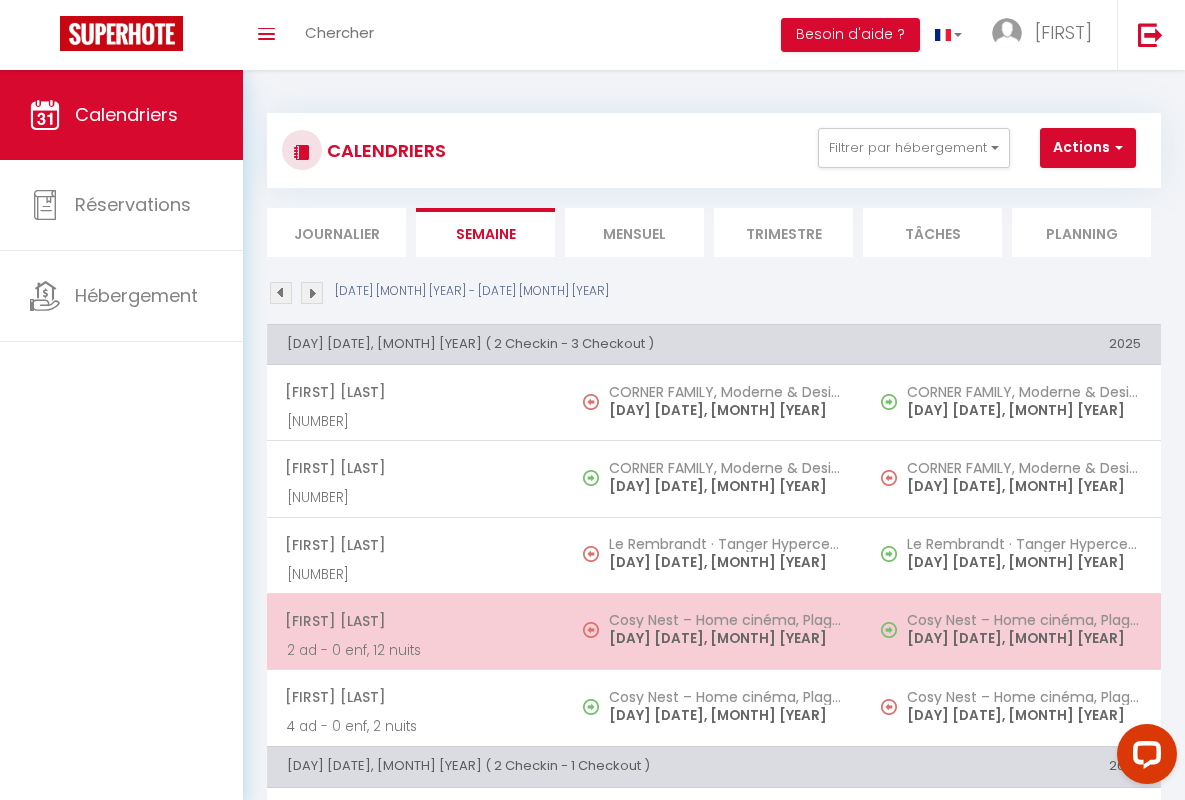 click on "[FIRST] [LAST]" at bounding box center (415, 621) 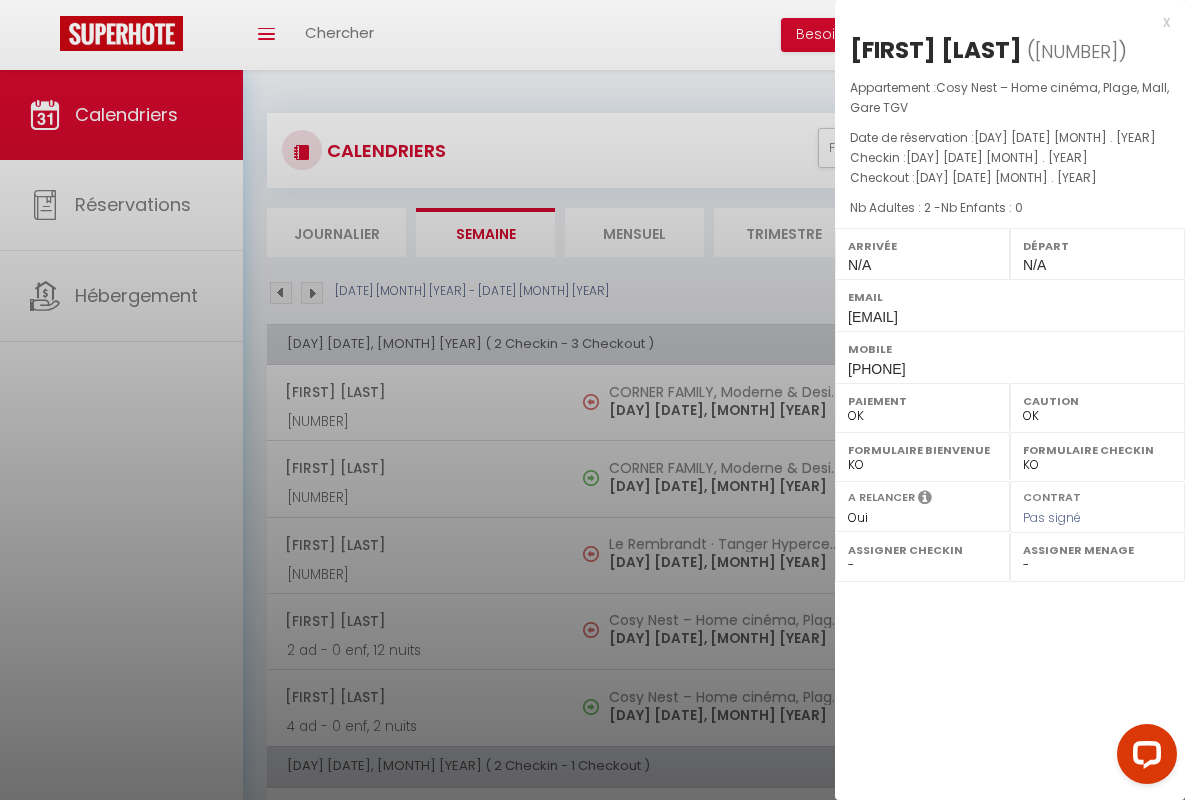 click on "x" at bounding box center (1002, 22) 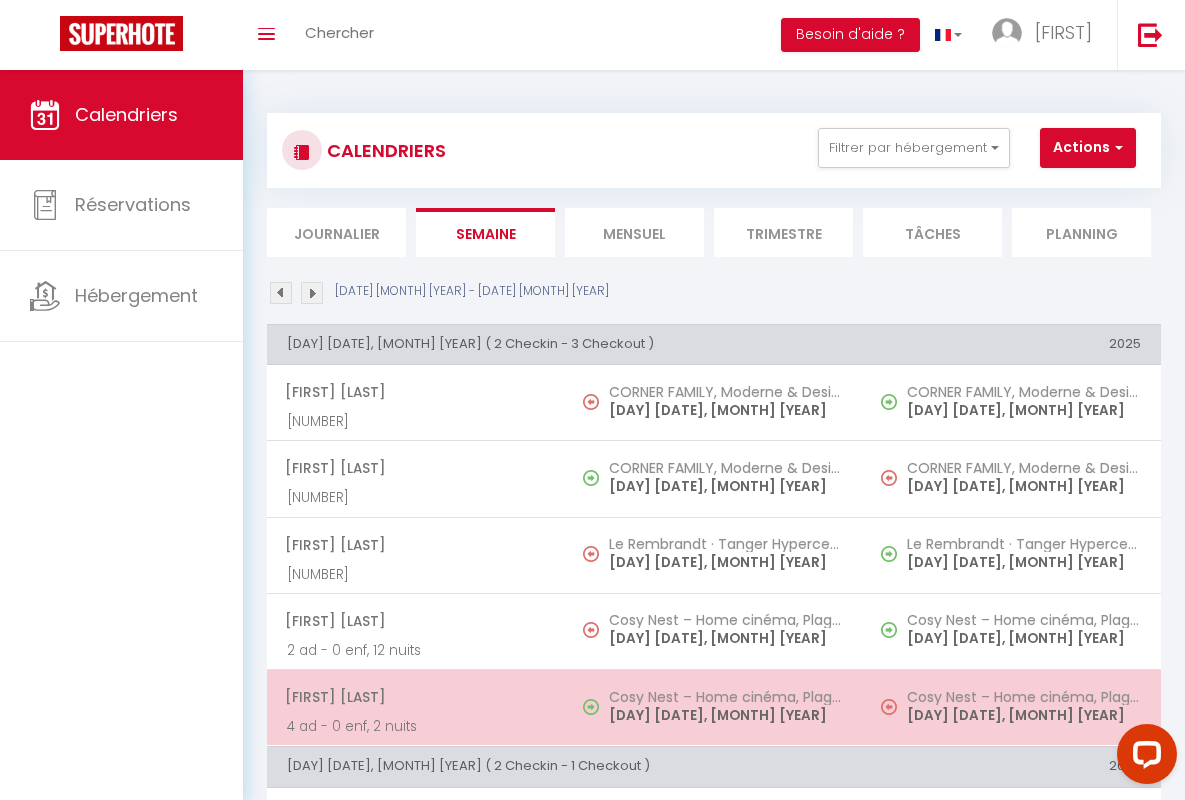 click on "[FIRST] [LAST]" at bounding box center (415, 697) 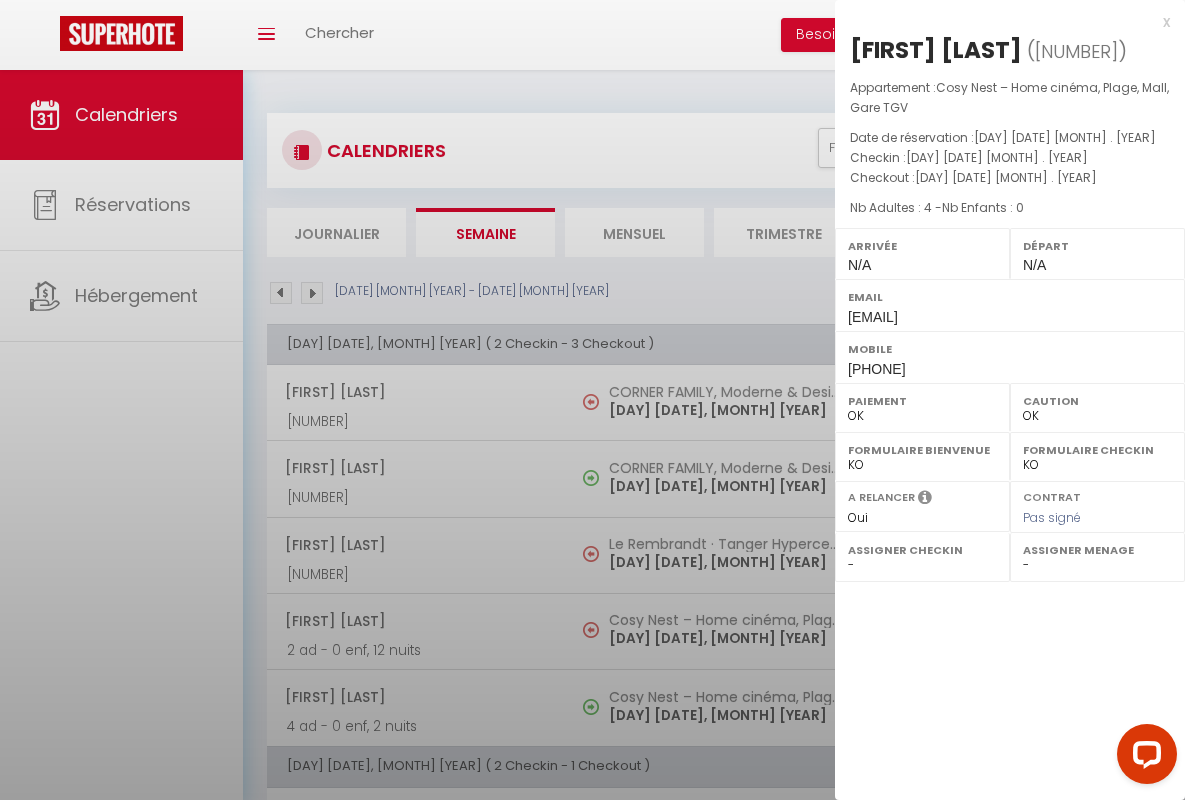 click on "x" at bounding box center (1002, 22) 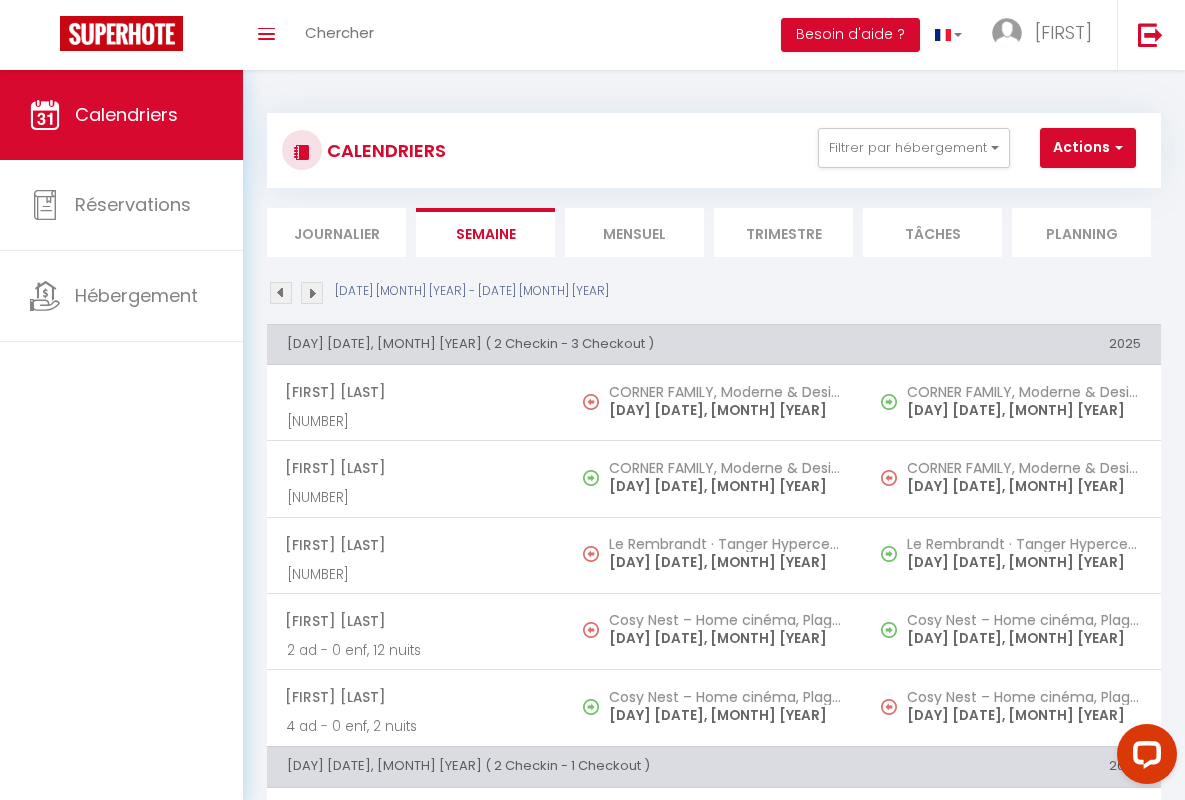 scroll, scrollTop: 34, scrollLeft: 0, axis: vertical 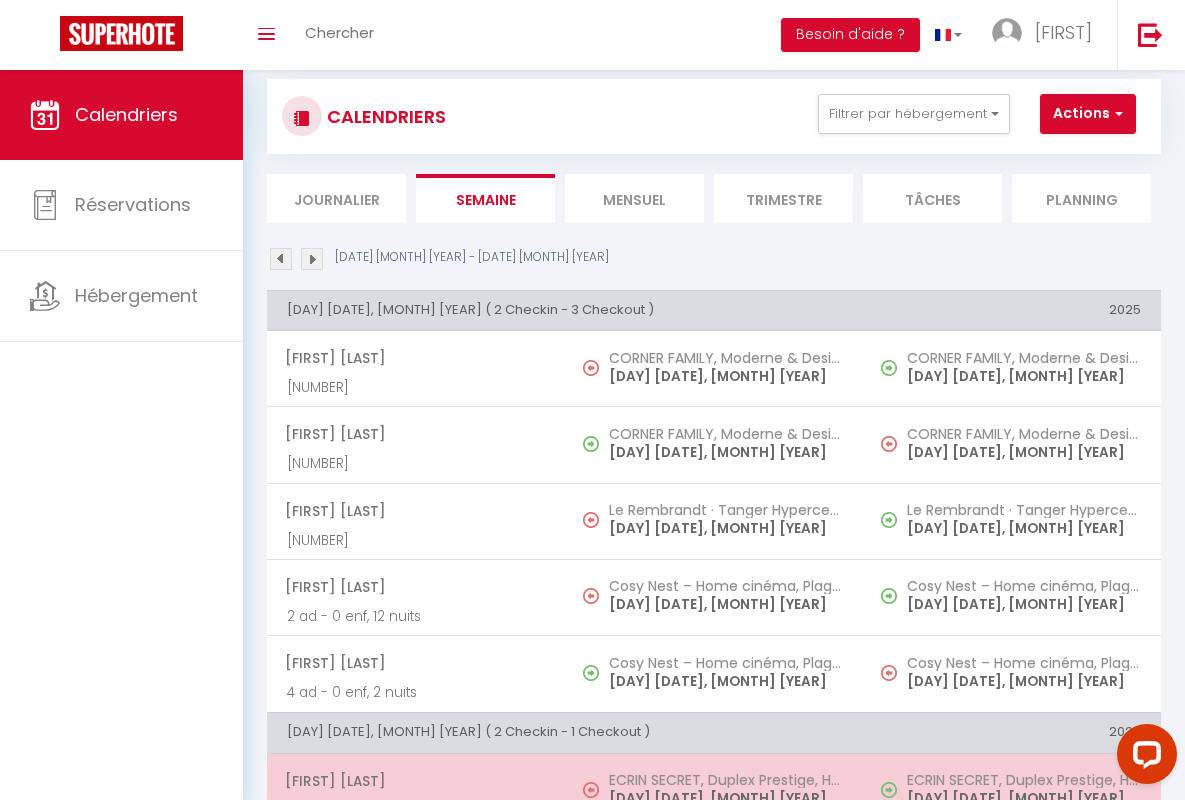 click on "[FIRST] [LAST]" at bounding box center (415, 781) 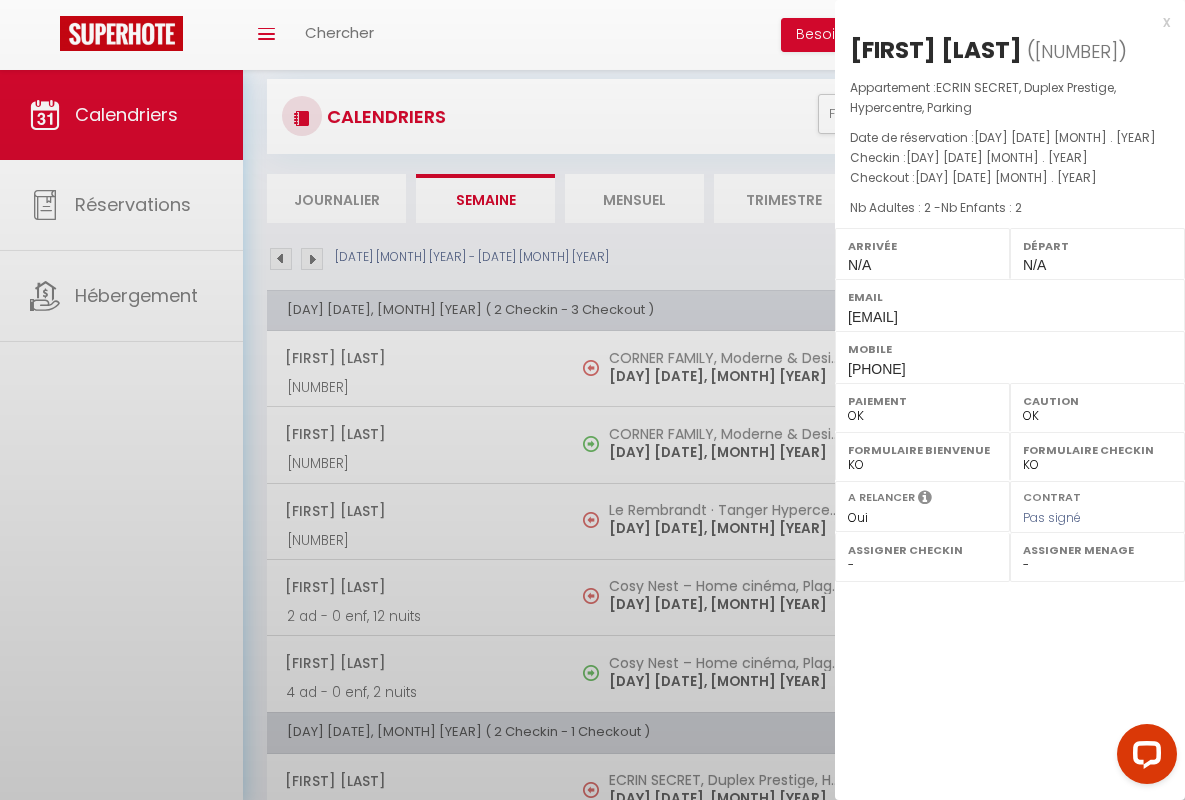 click on "x" at bounding box center [1002, 22] 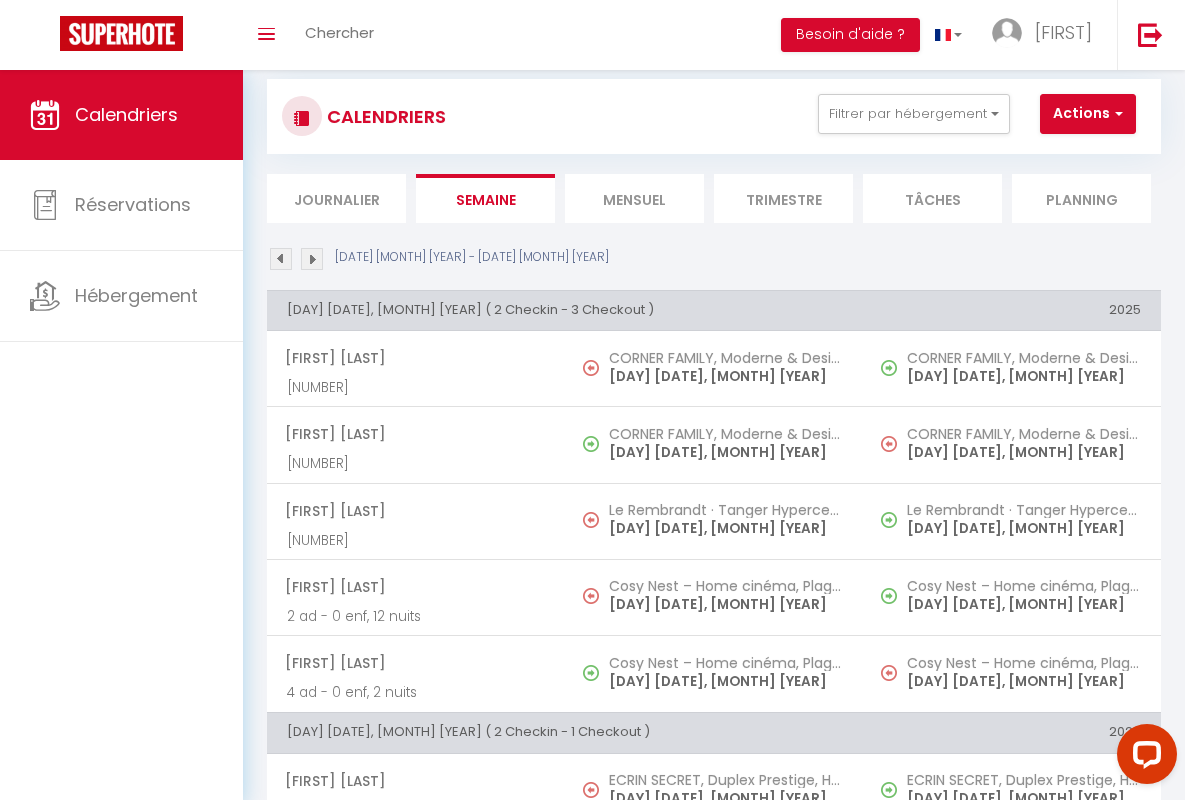 scroll, scrollTop: 491, scrollLeft: 0, axis: vertical 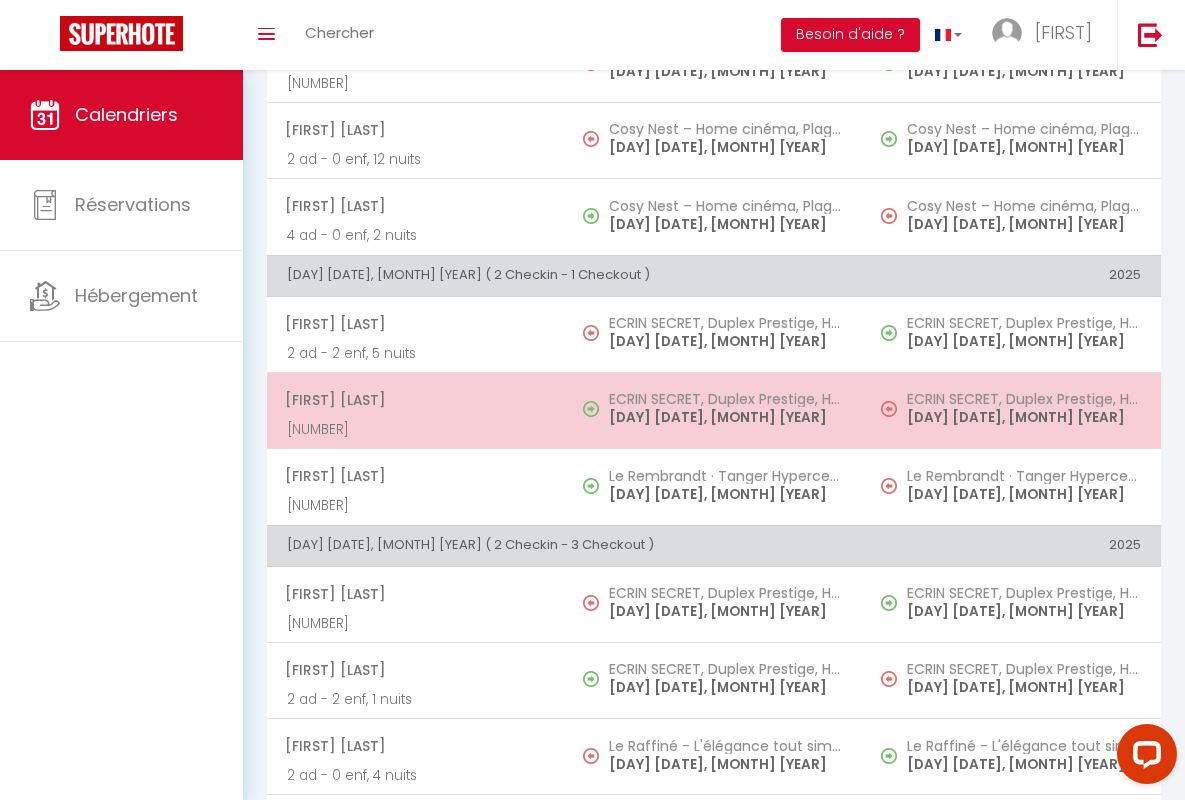 click on "[FIRST] [LAST]" at bounding box center (415, 400) 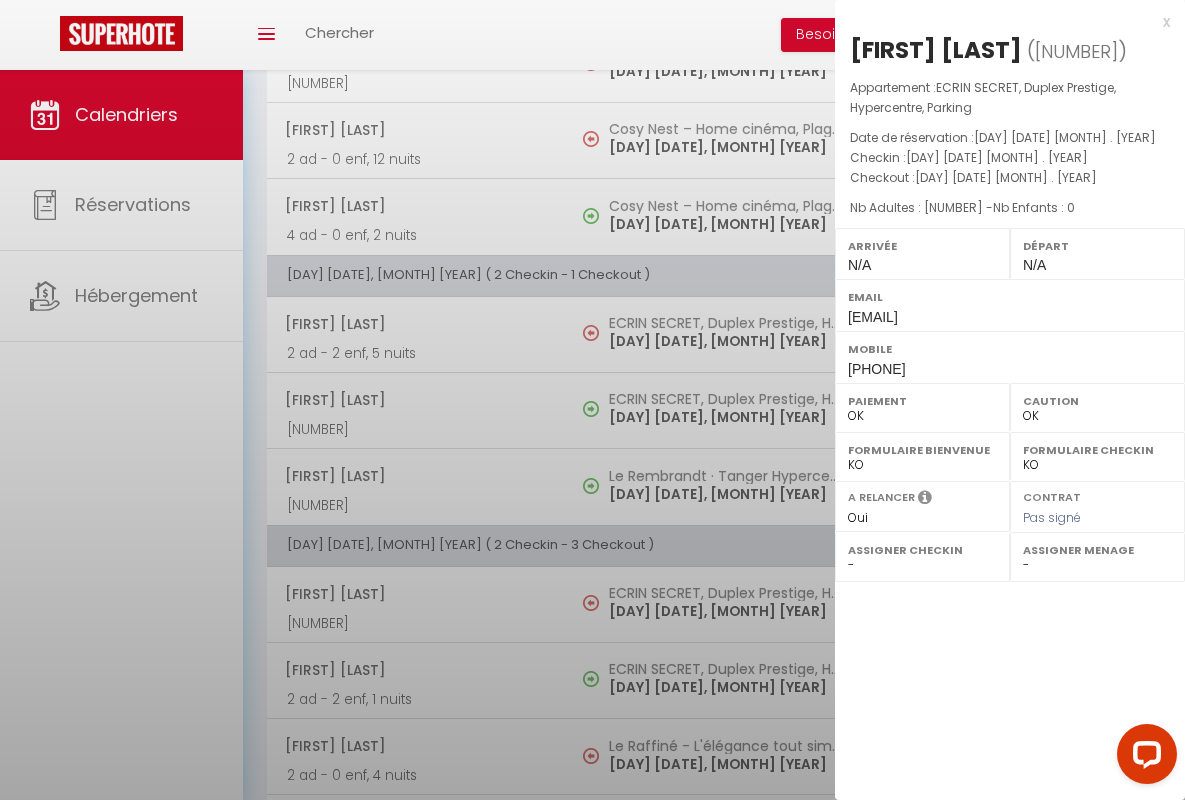 click on "x" at bounding box center (1002, 22) 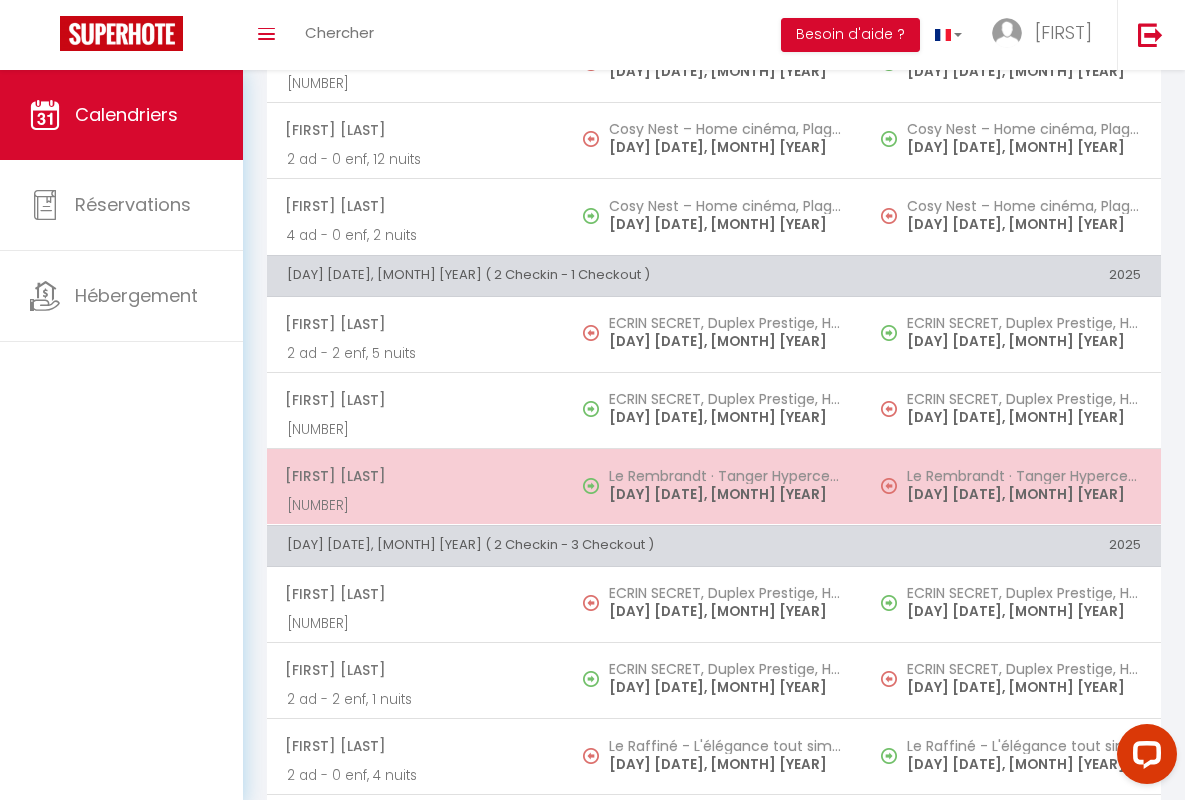 click on "[FIRST] [LAST]" at bounding box center [415, 476] 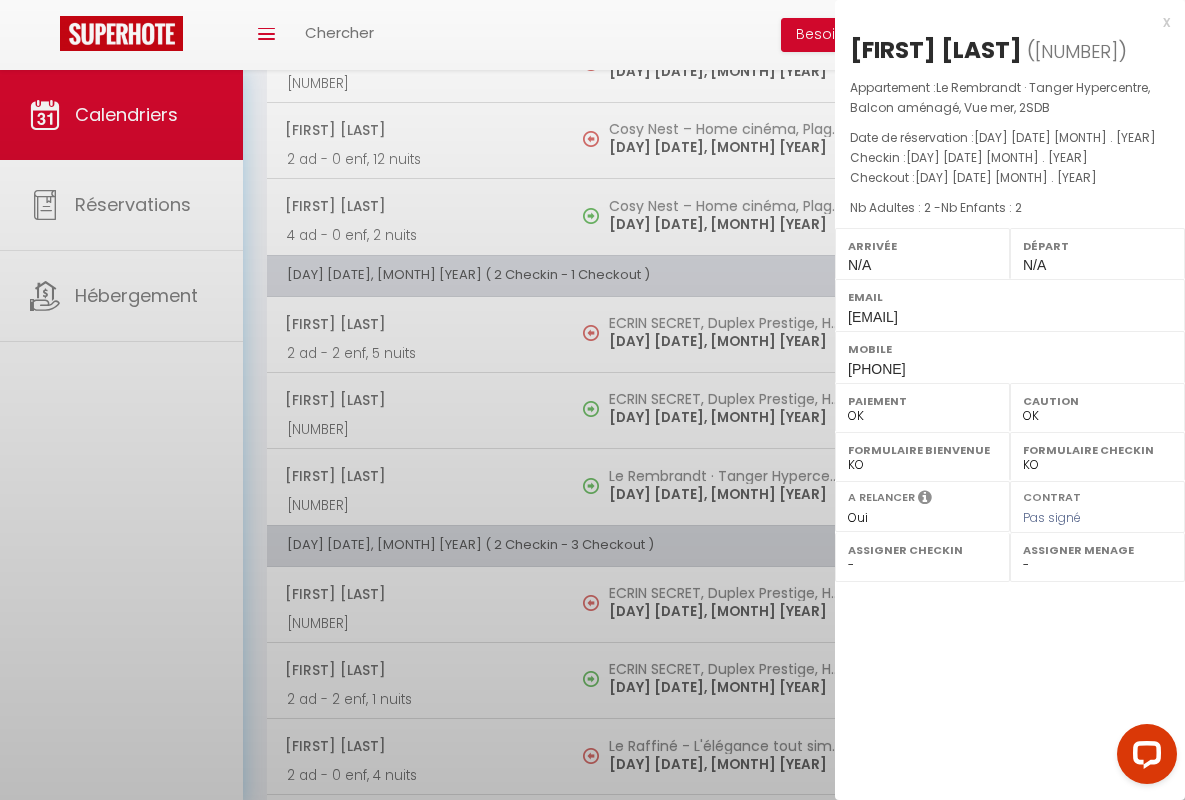click on "x" at bounding box center (1002, 22) 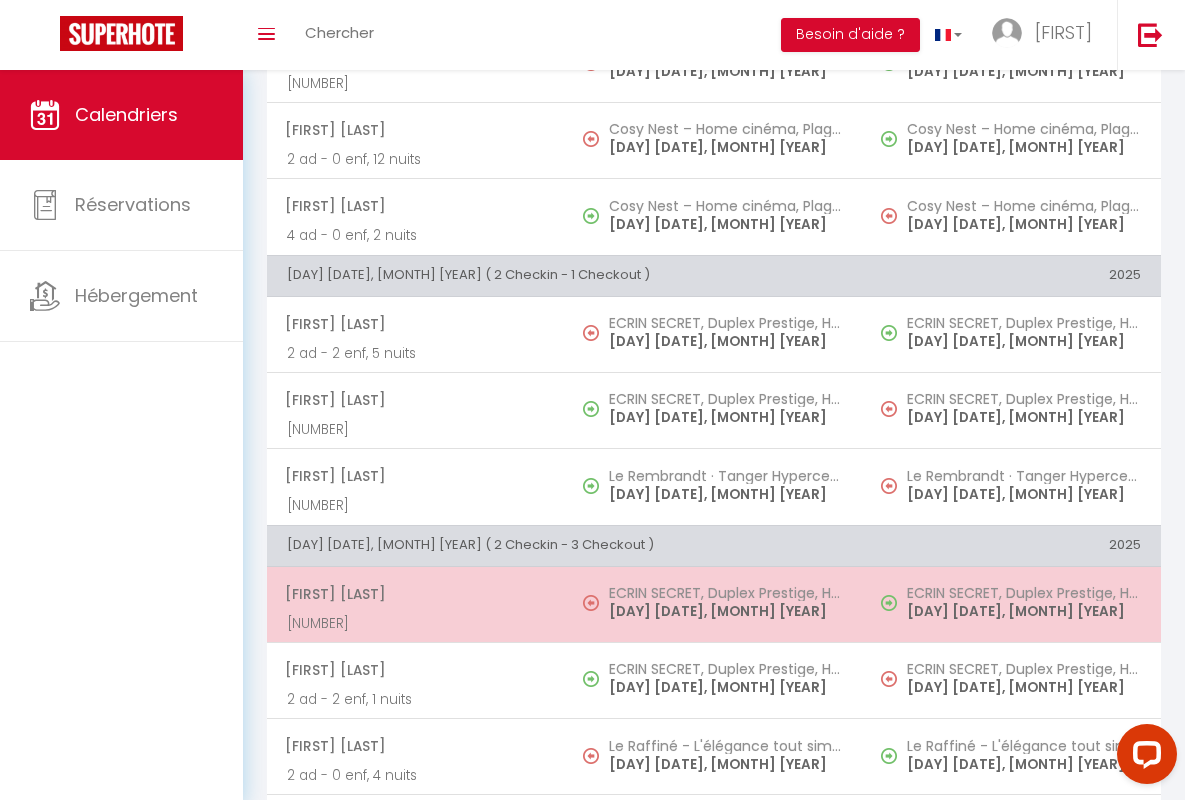 click on "[FIRST] [LAST]" at bounding box center [415, 594] 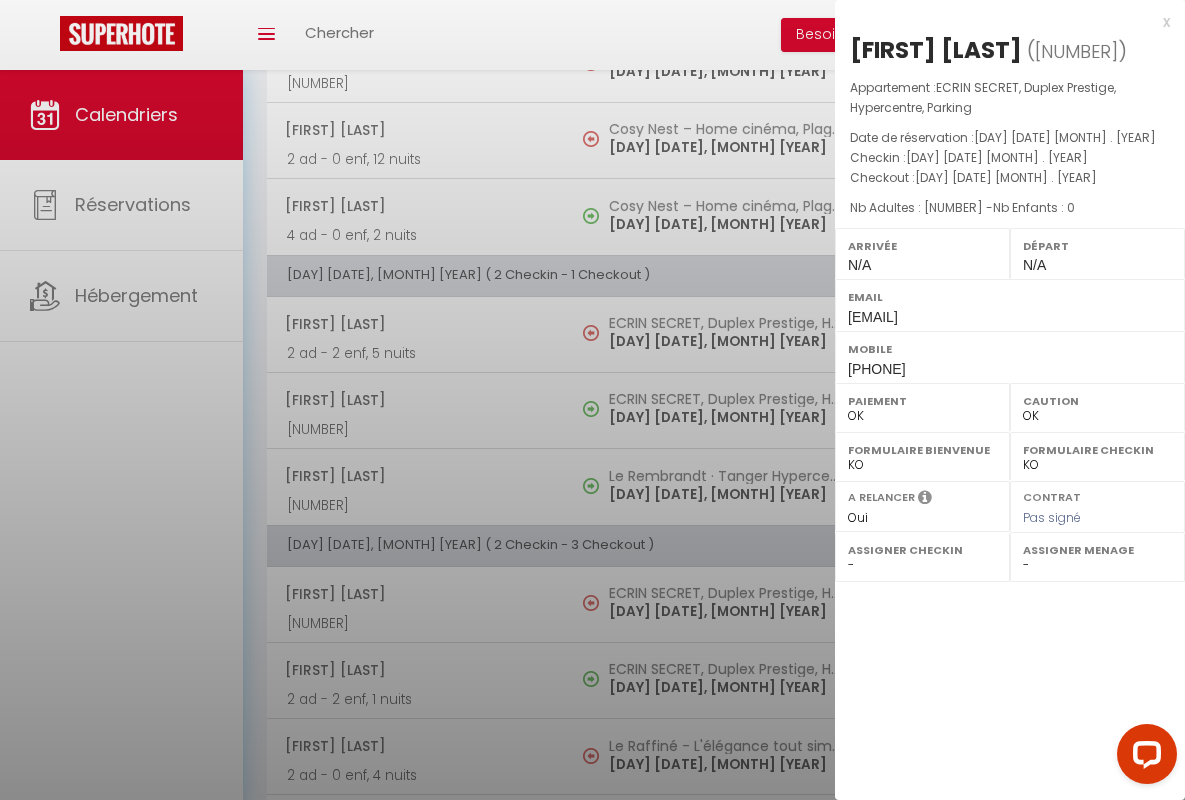 click on "x" at bounding box center (1002, 22) 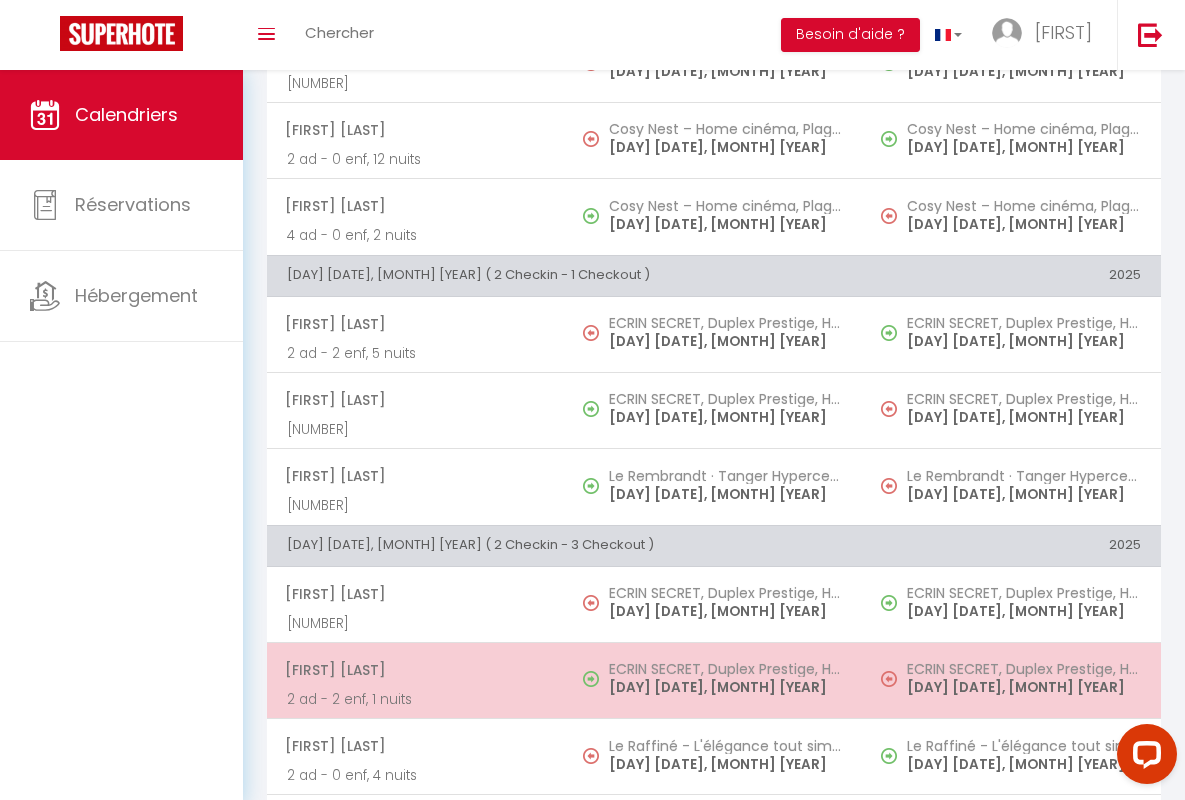 click on "[FIRST] [LAST]" at bounding box center (415, 670) 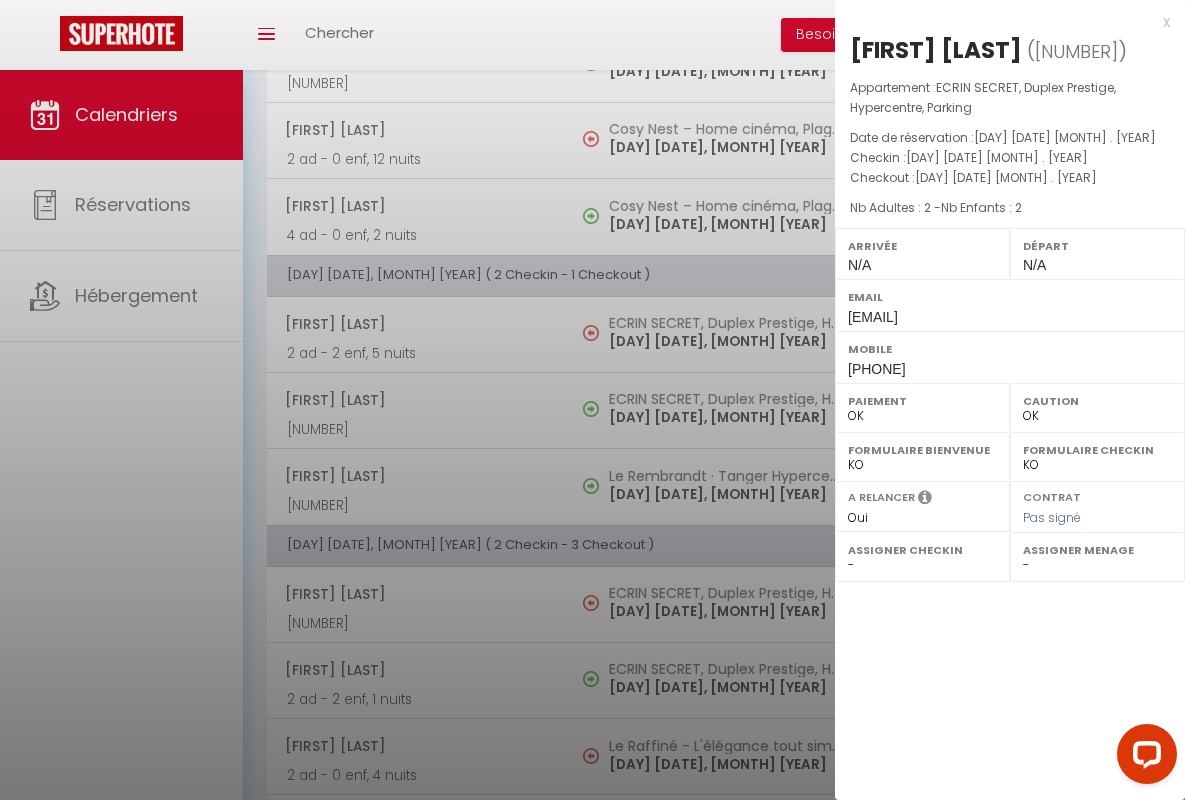 click on "x" at bounding box center (1002, 22) 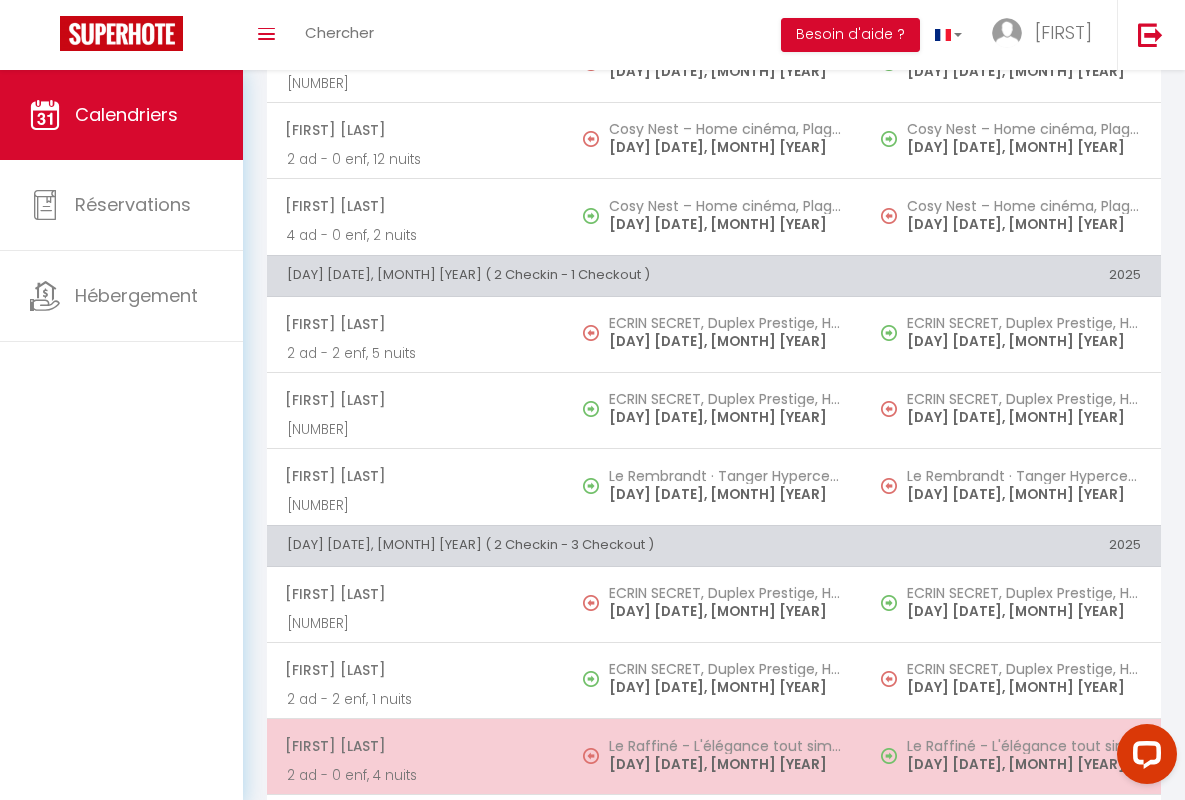 click on "[FIRST] [LAST]" at bounding box center (415, 746) 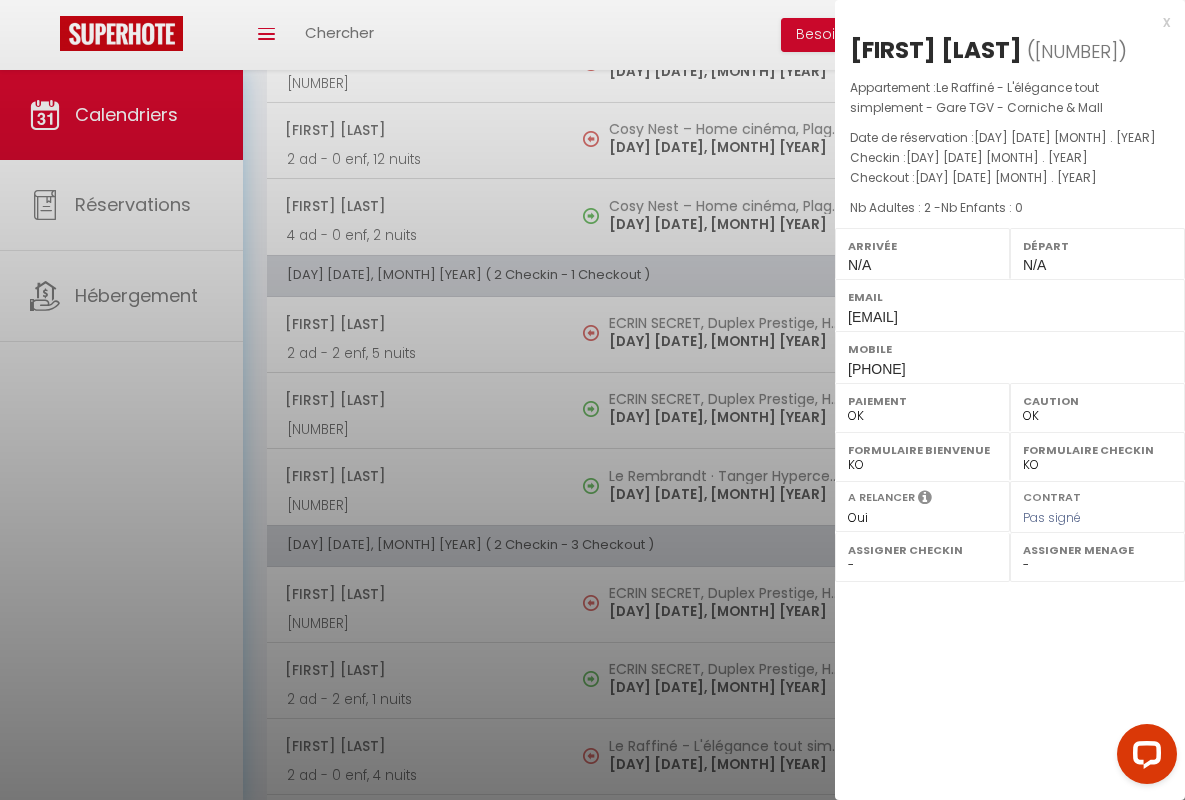 click on "x" at bounding box center [1002, 22] 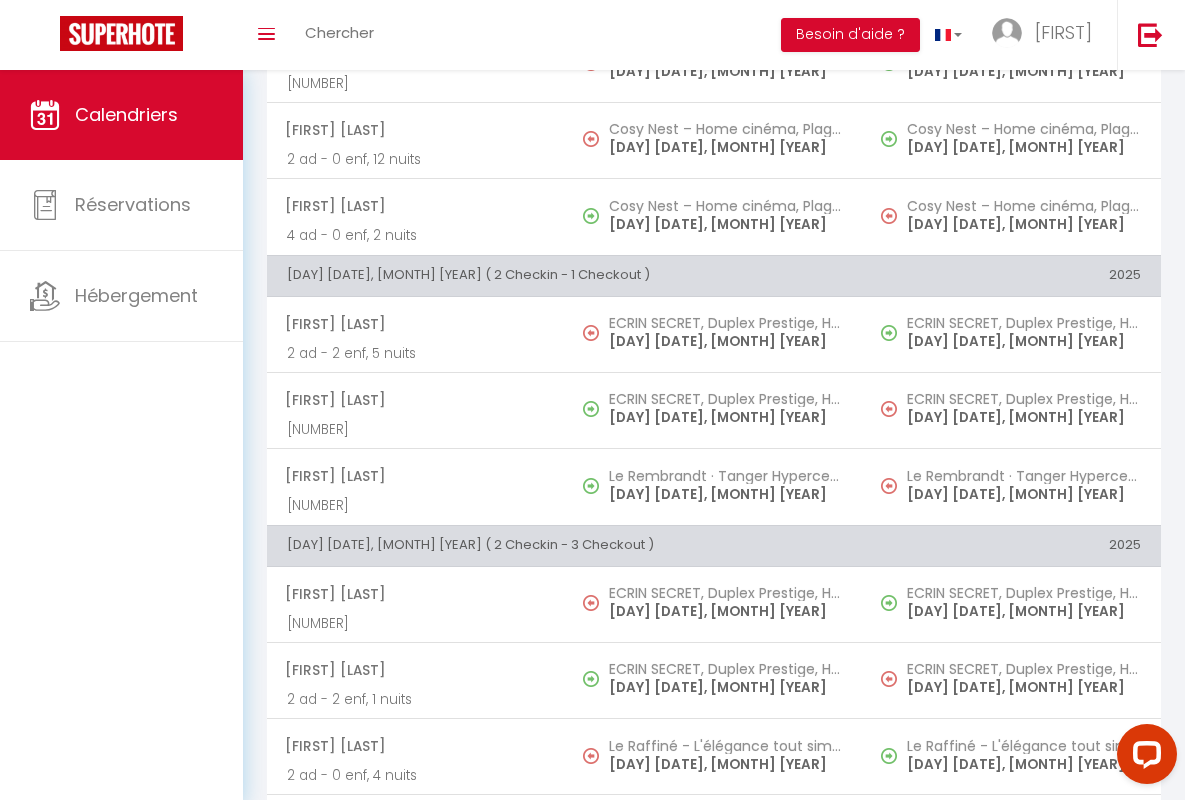 scroll, scrollTop: 913, scrollLeft: 0, axis: vertical 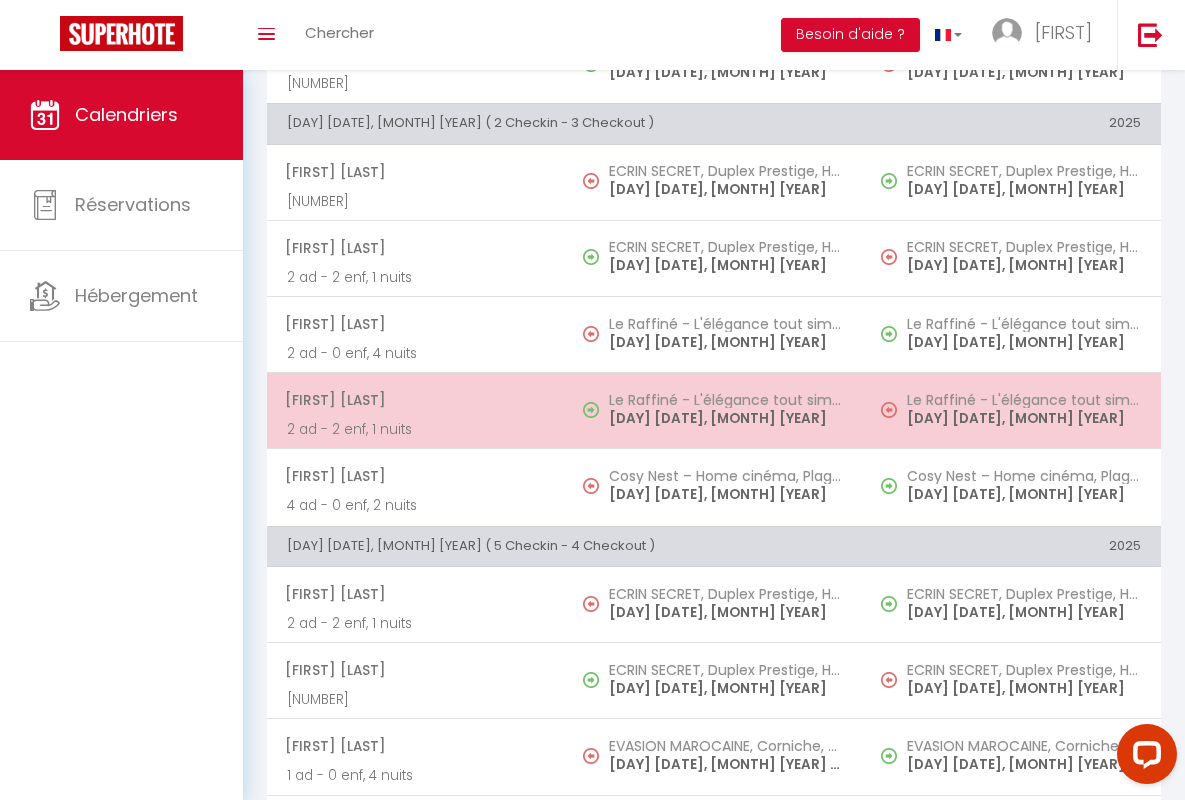 click on "[FIRST] [LAST]" at bounding box center [415, 400] 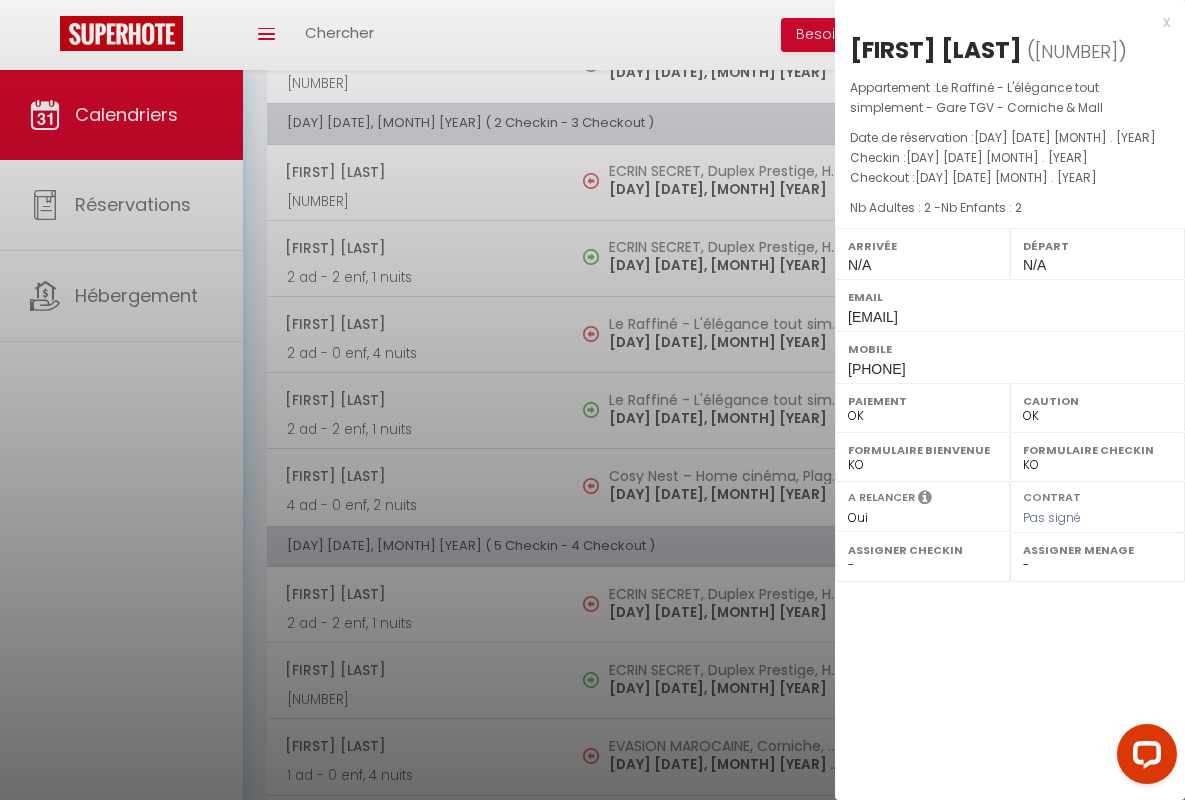 click on "x" at bounding box center [1002, 22] 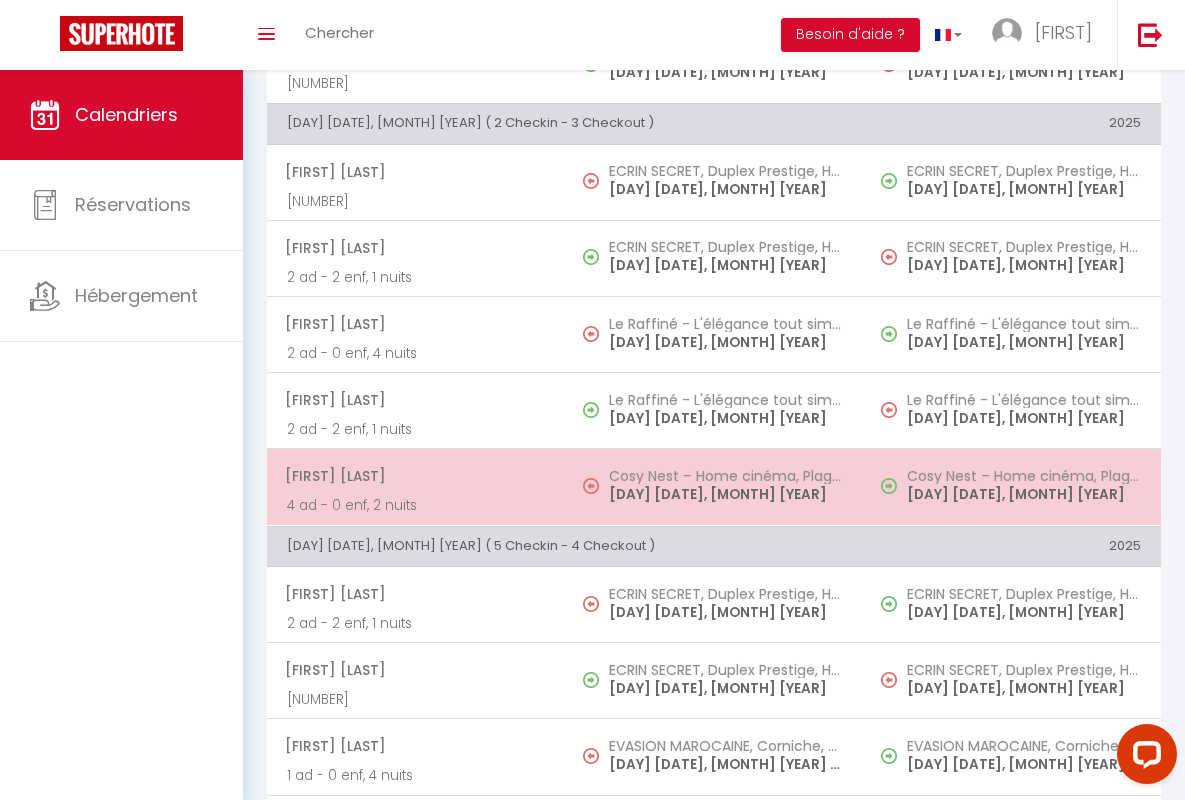 click on "[FIRST] [LAST]" at bounding box center [415, 476] 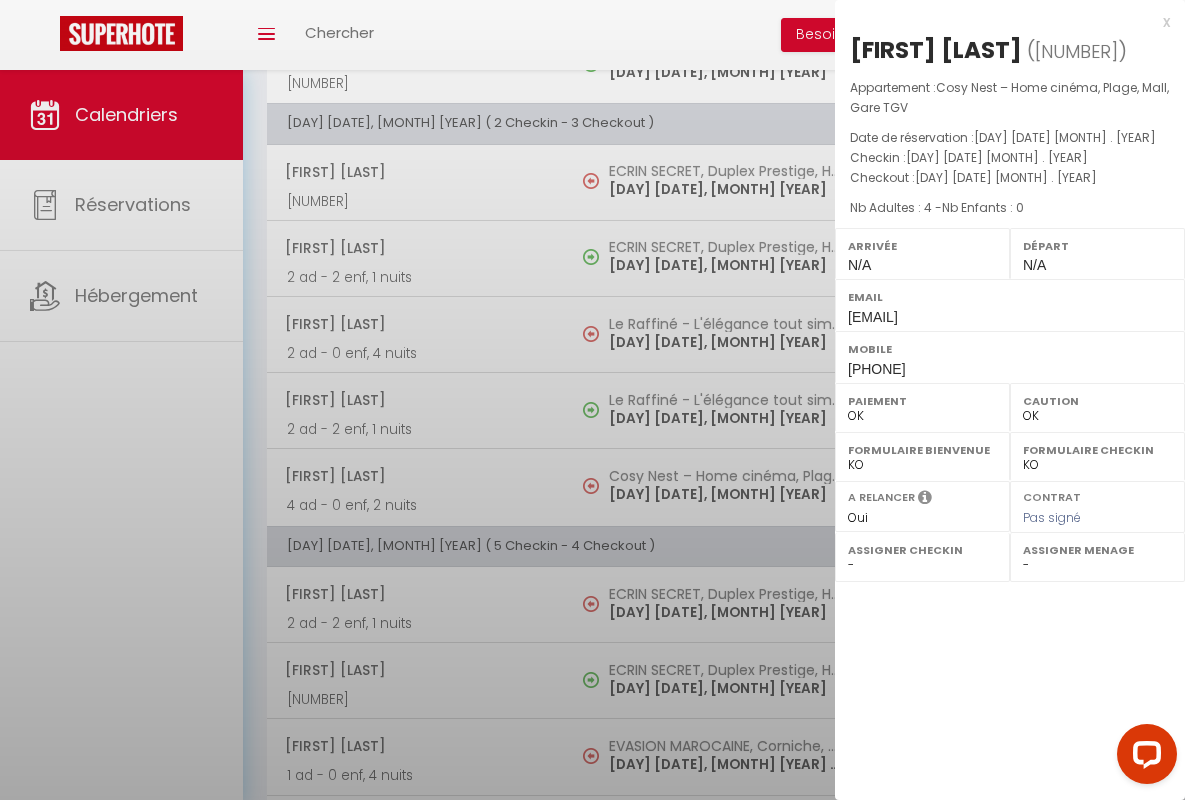 click on "x" at bounding box center [1002, 22] 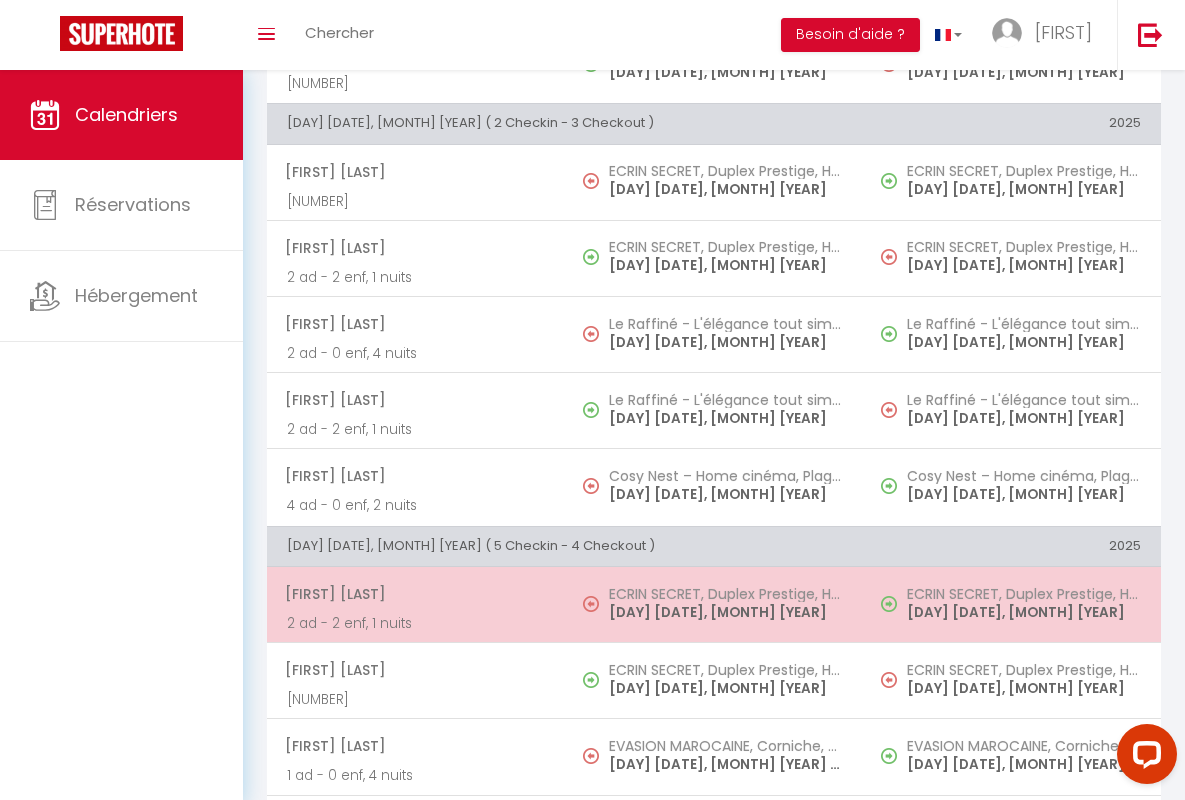 click on "[FIRST] [LAST]" at bounding box center [415, 594] 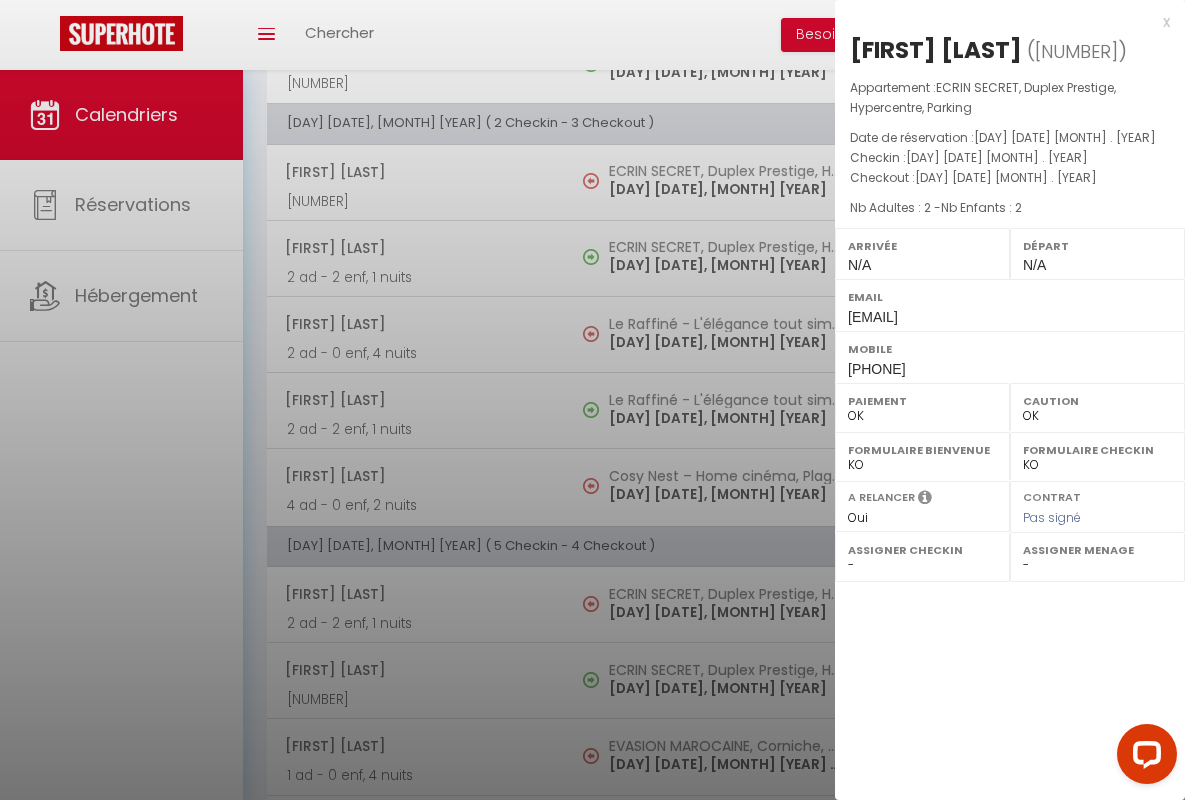 click on "x" at bounding box center (1002, 22) 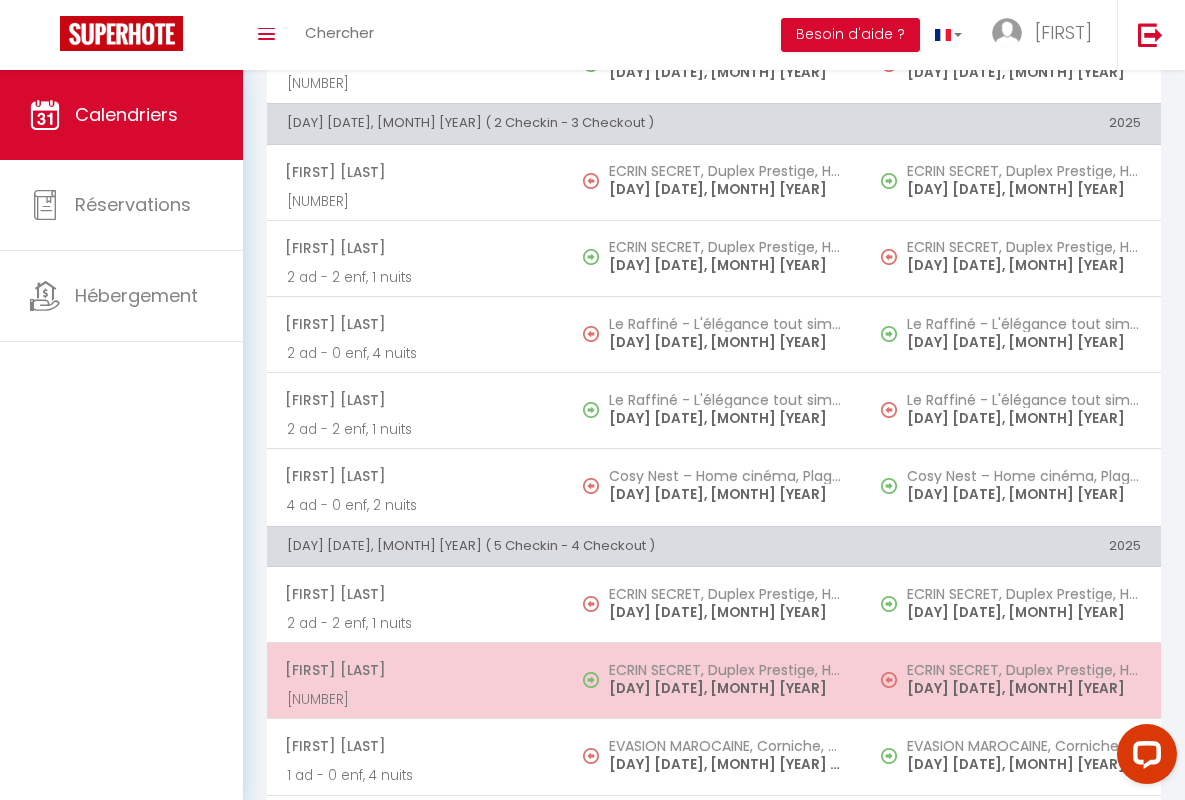 click on "[FIRST] [LAST]" at bounding box center [415, 670] 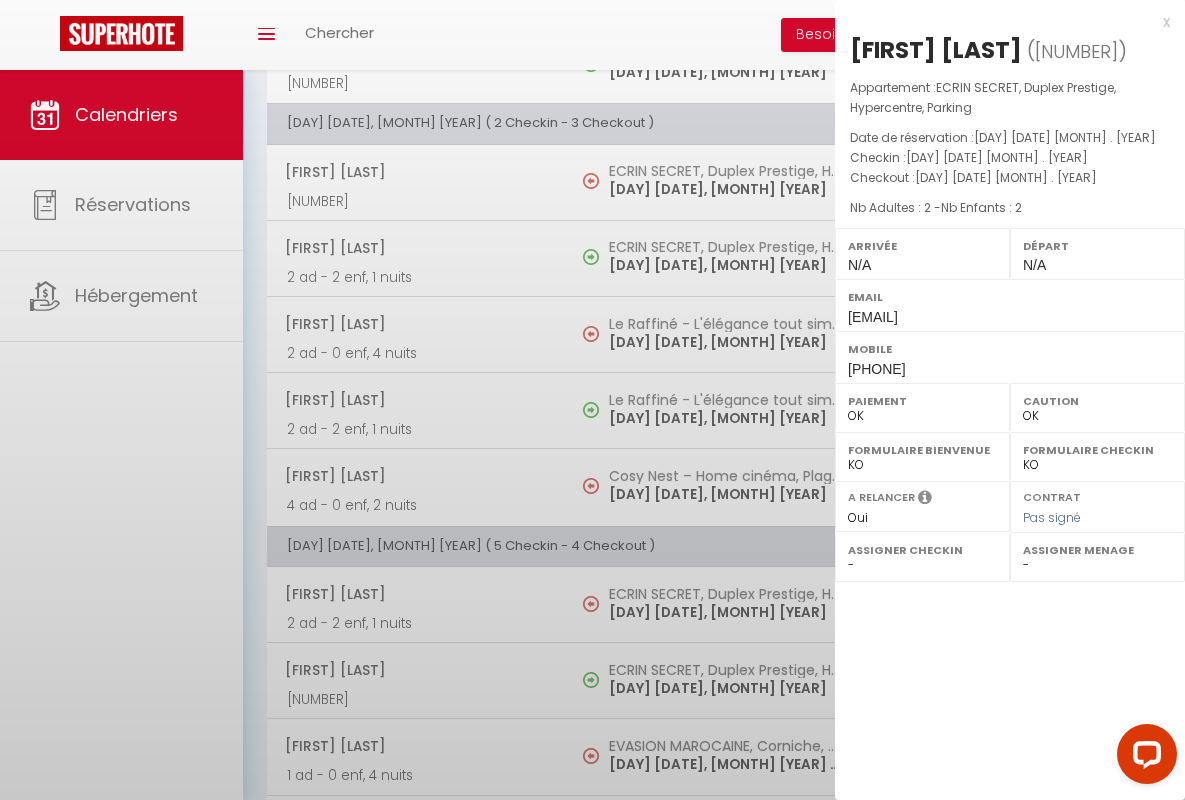 click on "x" at bounding box center (1002, 22) 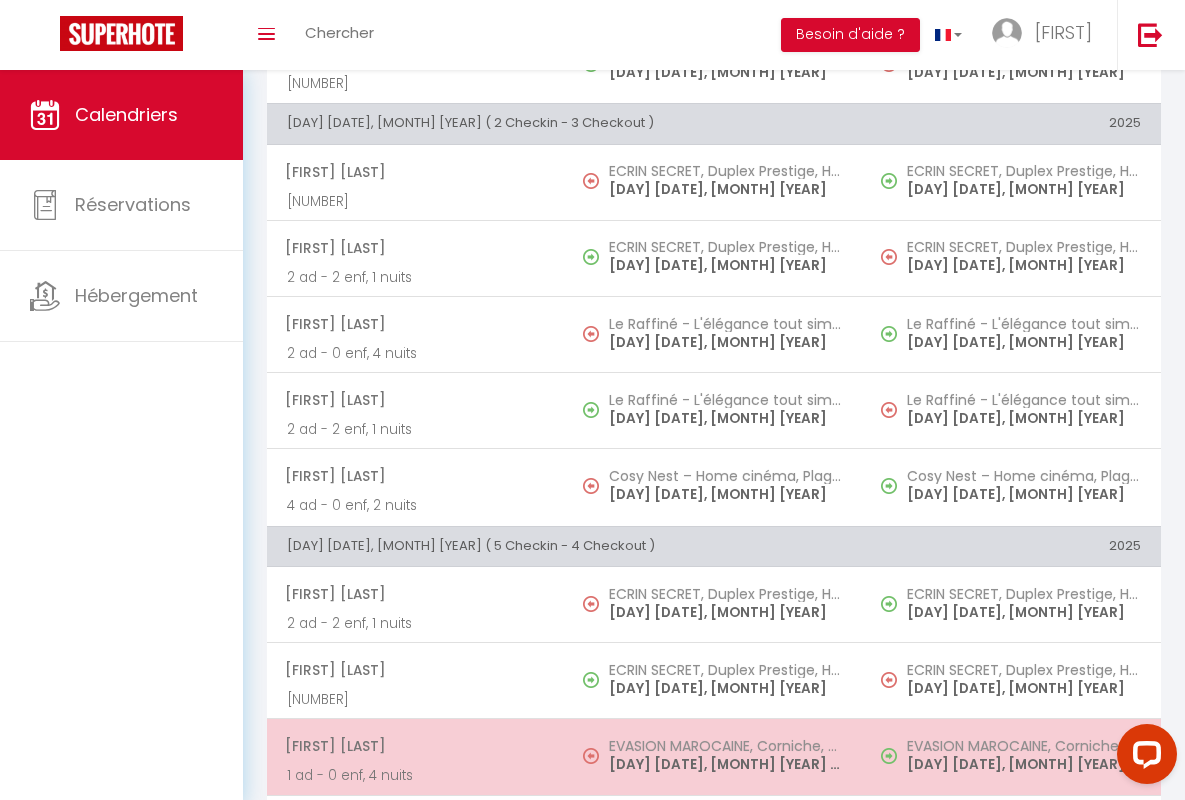click on "[FIRST] [LAST]" at bounding box center [415, 746] 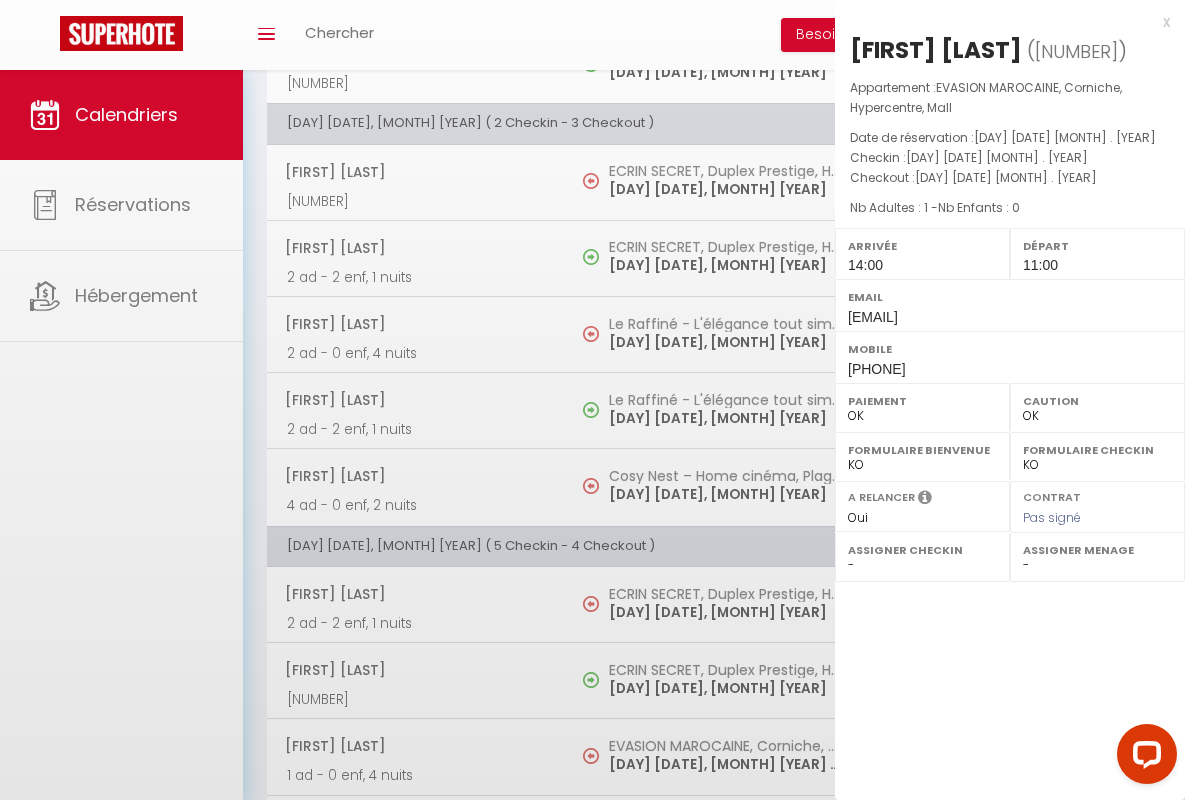 click on "x" at bounding box center (1002, 22) 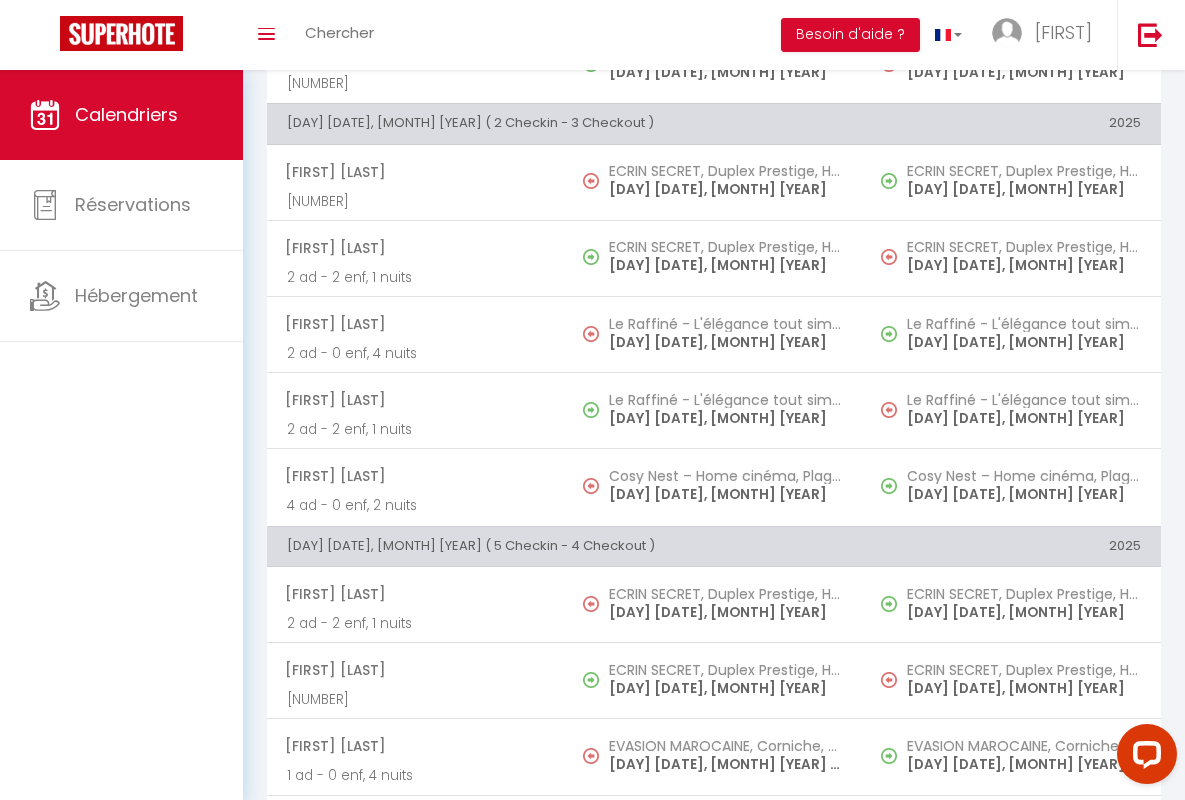 scroll, scrollTop: 1336, scrollLeft: 0, axis: vertical 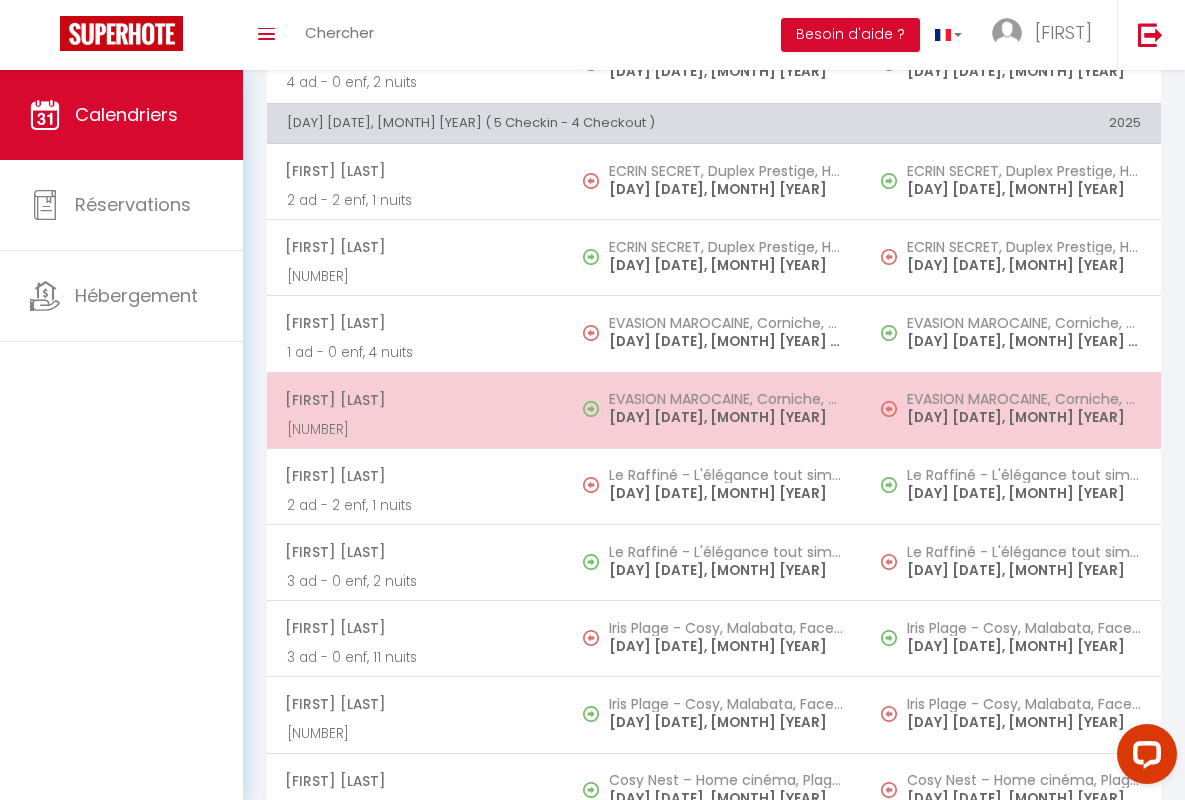 click on "[FIRST] [LAST]" at bounding box center (415, 400) 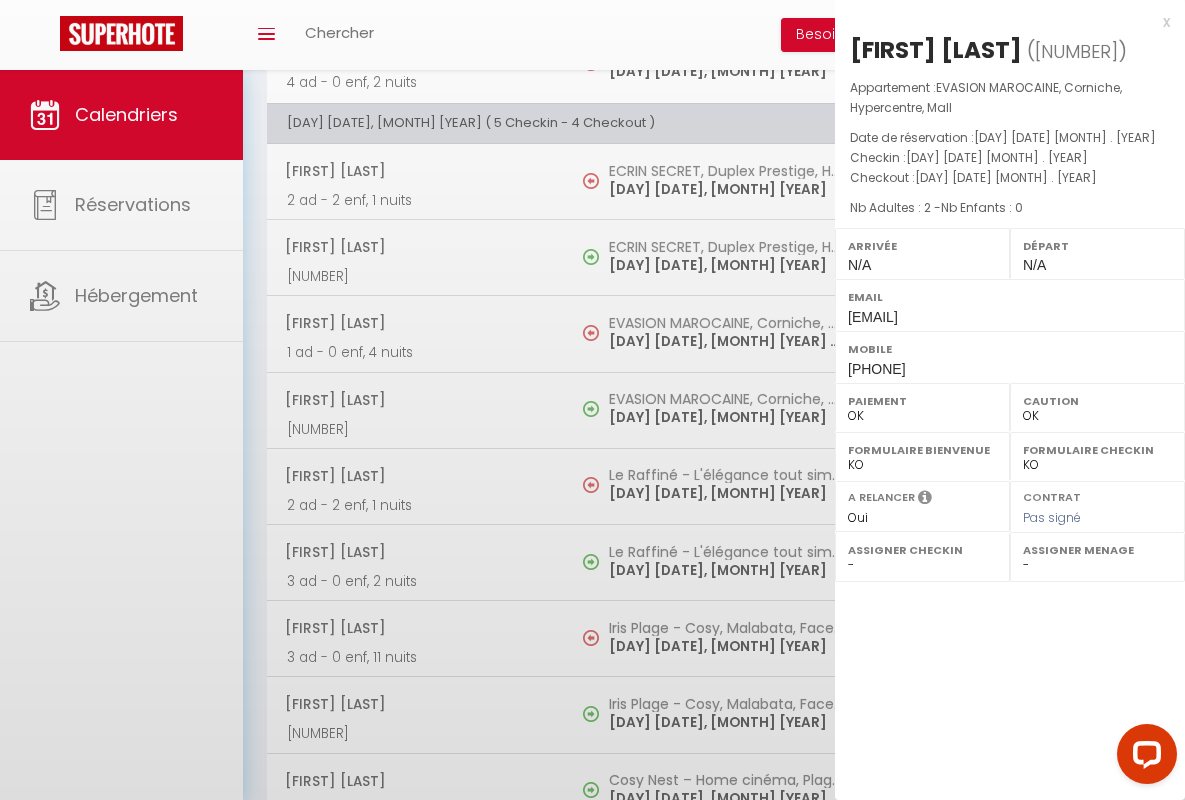 click on "x" at bounding box center [1002, 22] 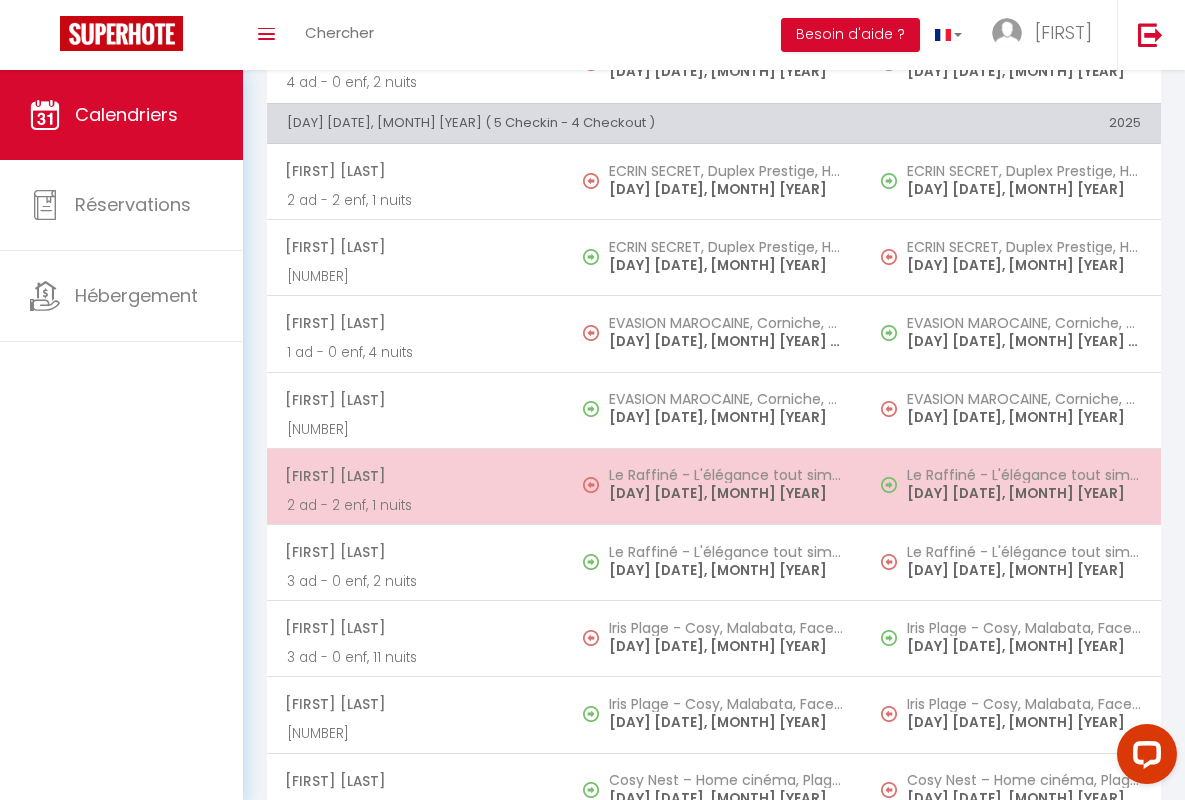 click on "[FIRST] [LAST]" at bounding box center (415, 476) 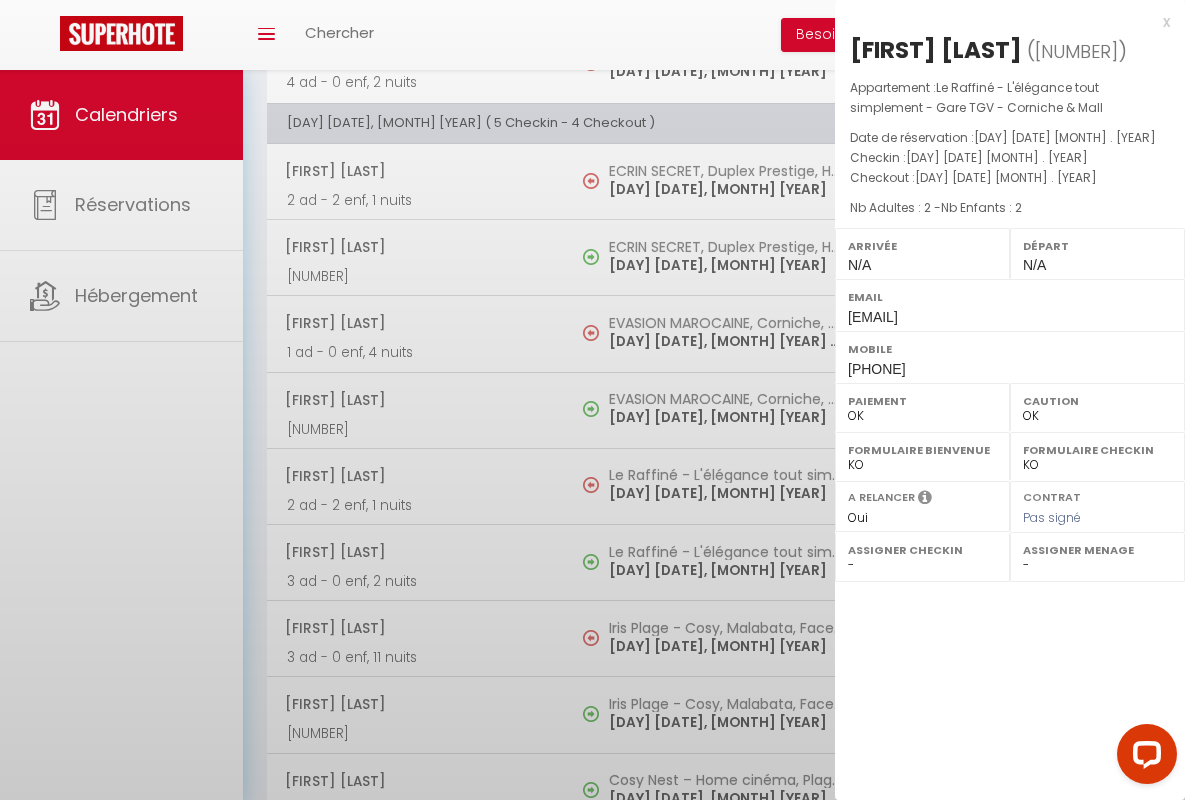 click on "x" at bounding box center (1002, 22) 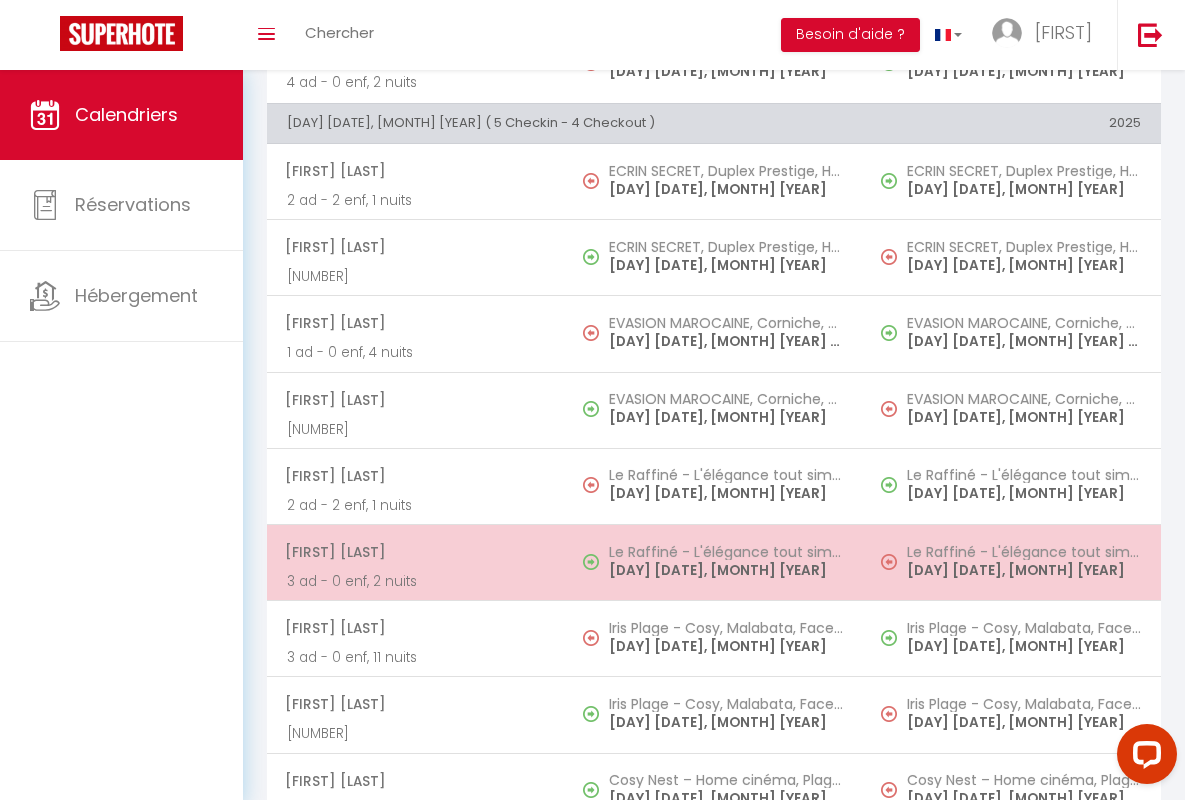 click on "[FIRST] [LAST]" at bounding box center [415, 552] 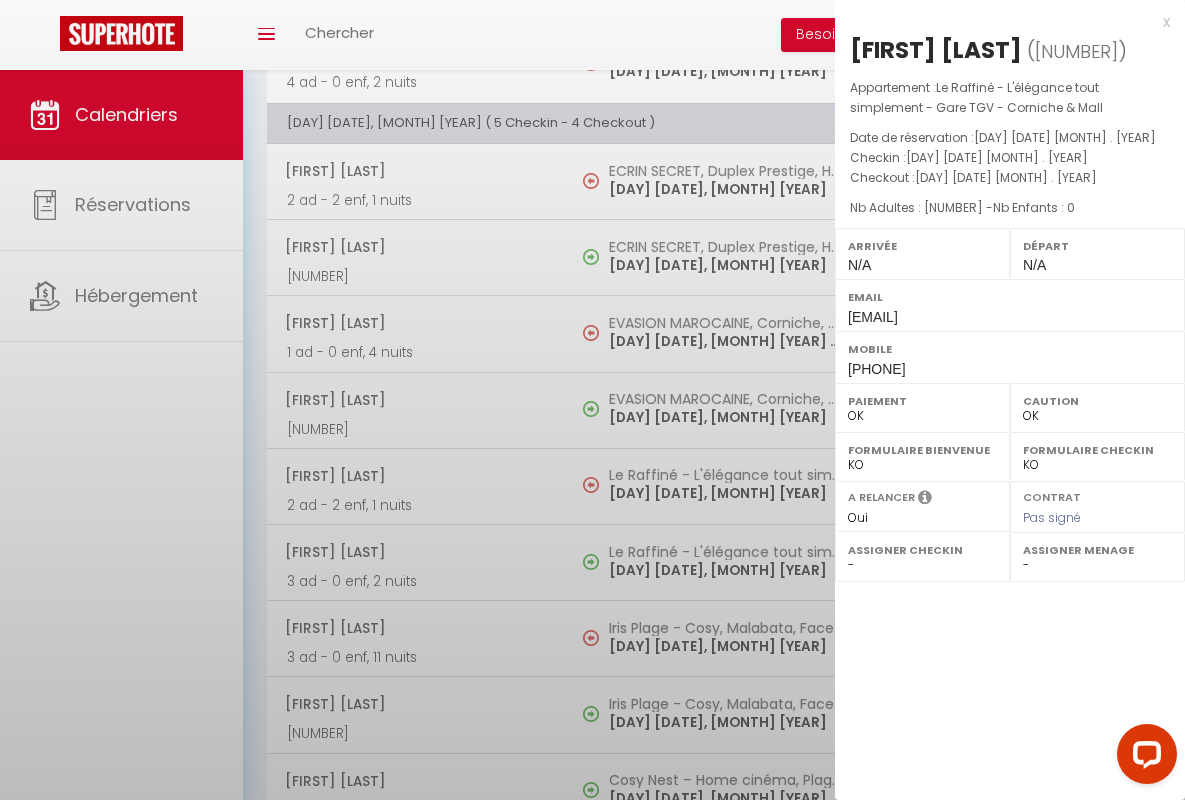 click on "x" at bounding box center (1002, 22) 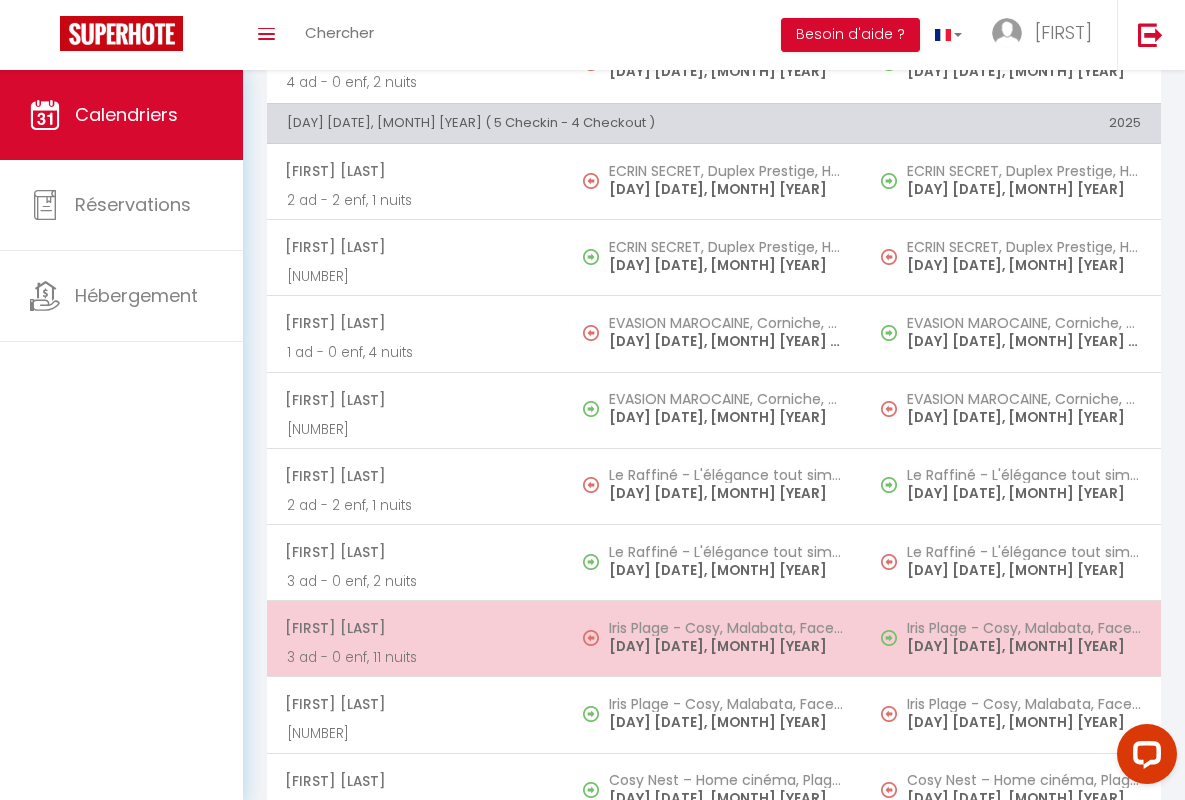 click on "[FIRST] [LAST]" at bounding box center [415, 628] 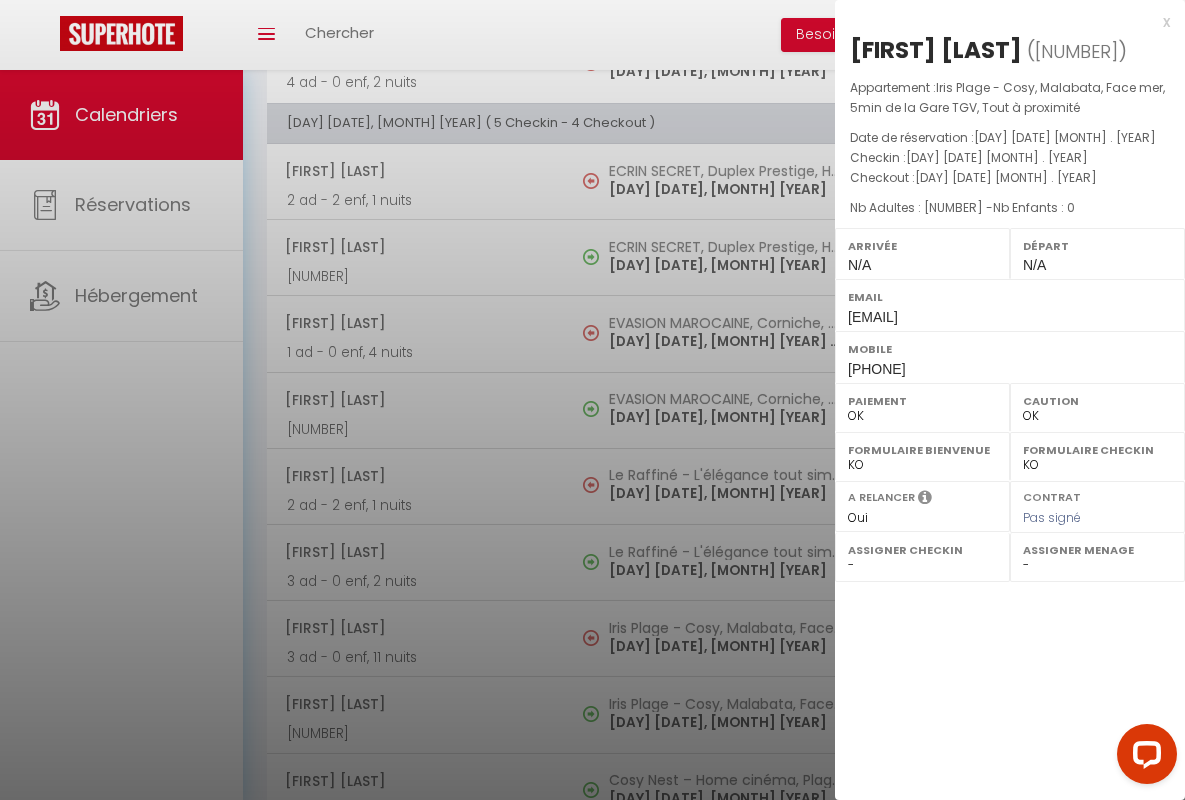 click on "x" at bounding box center (1002, 22) 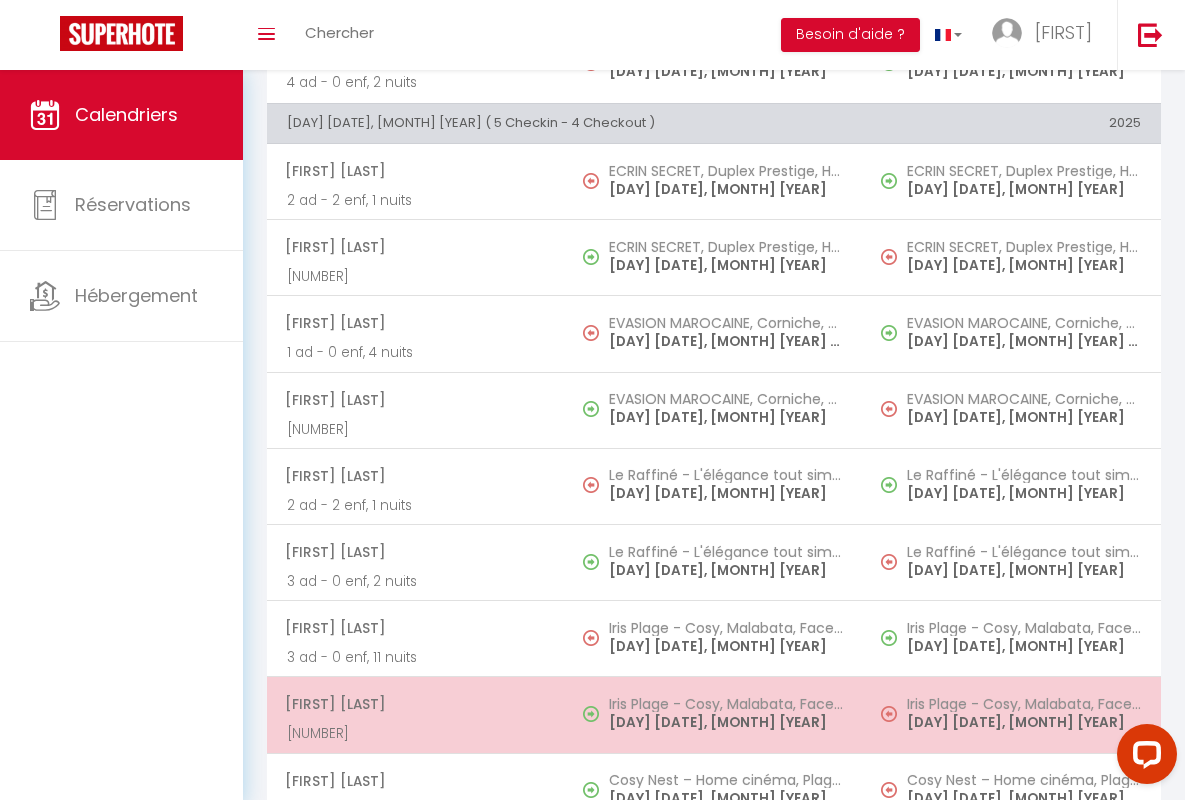 click on "[FIRST] [LAST]" at bounding box center [415, 704] 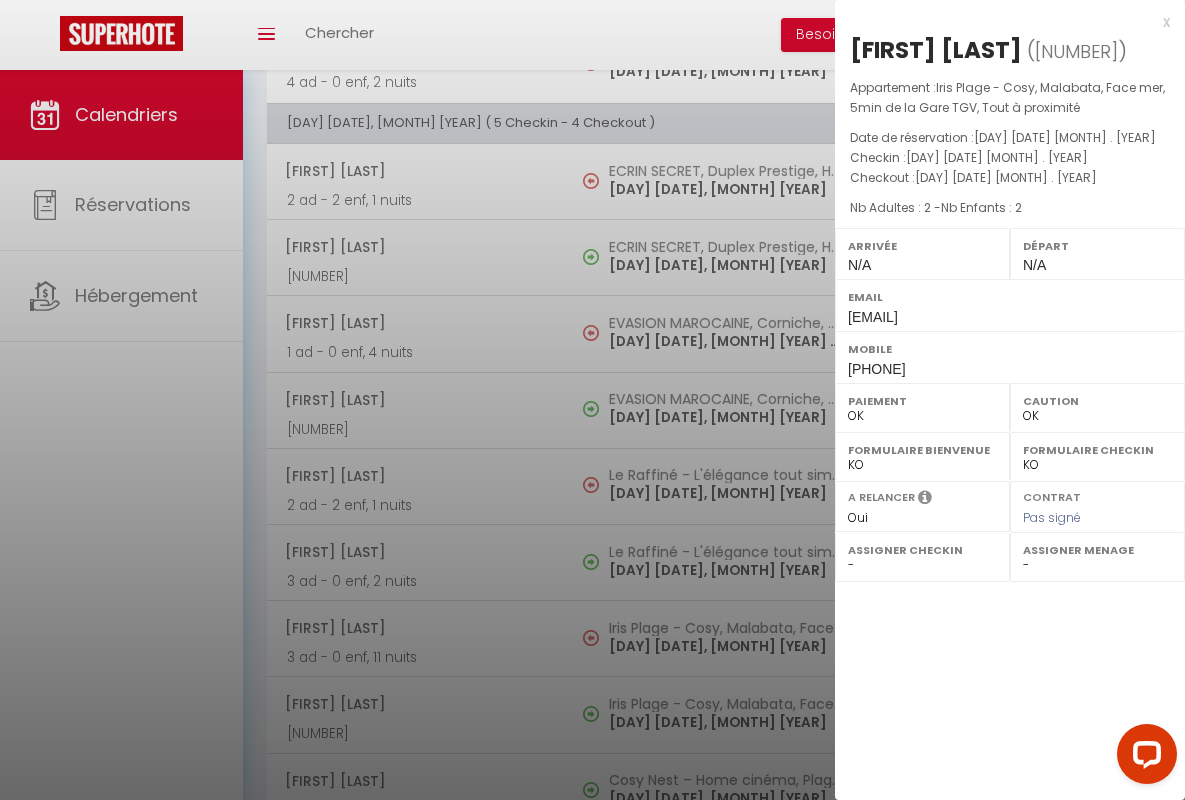 click on "x" at bounding box center [1002, 22] 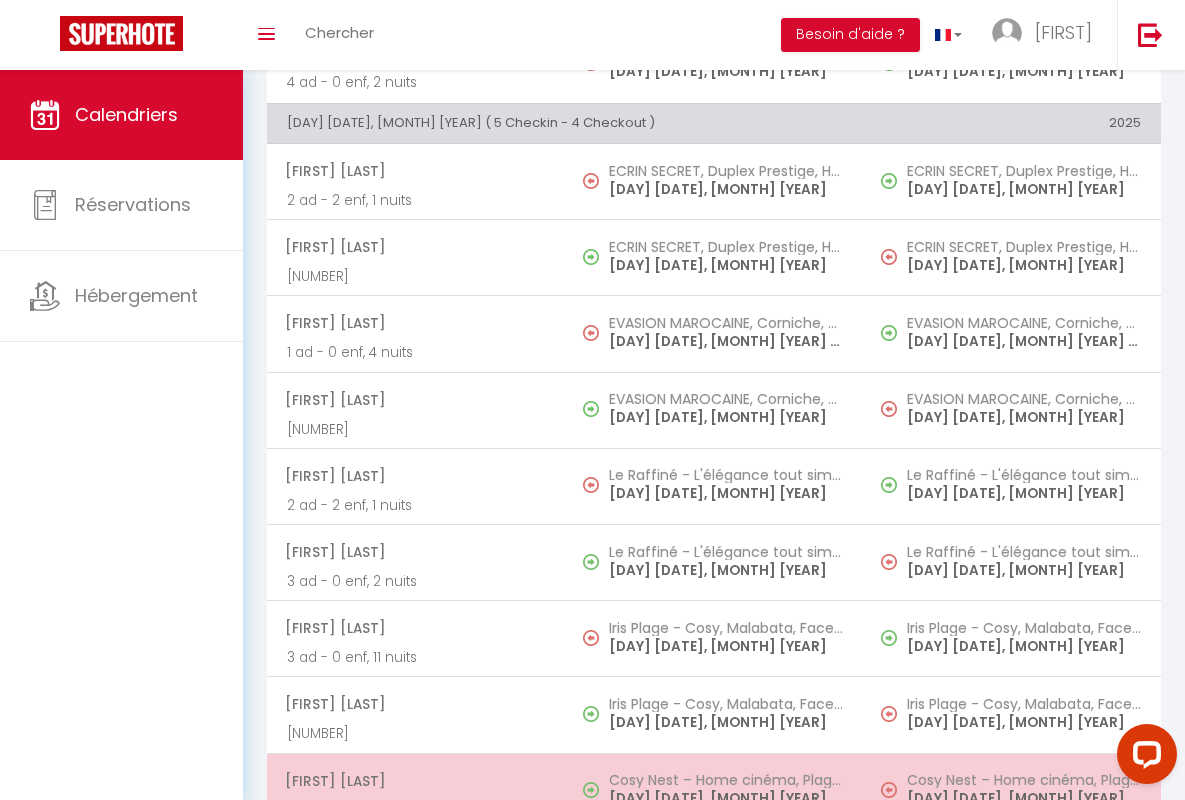 click on "[FIRST] [LAST]" at bounding box center [415, 781] 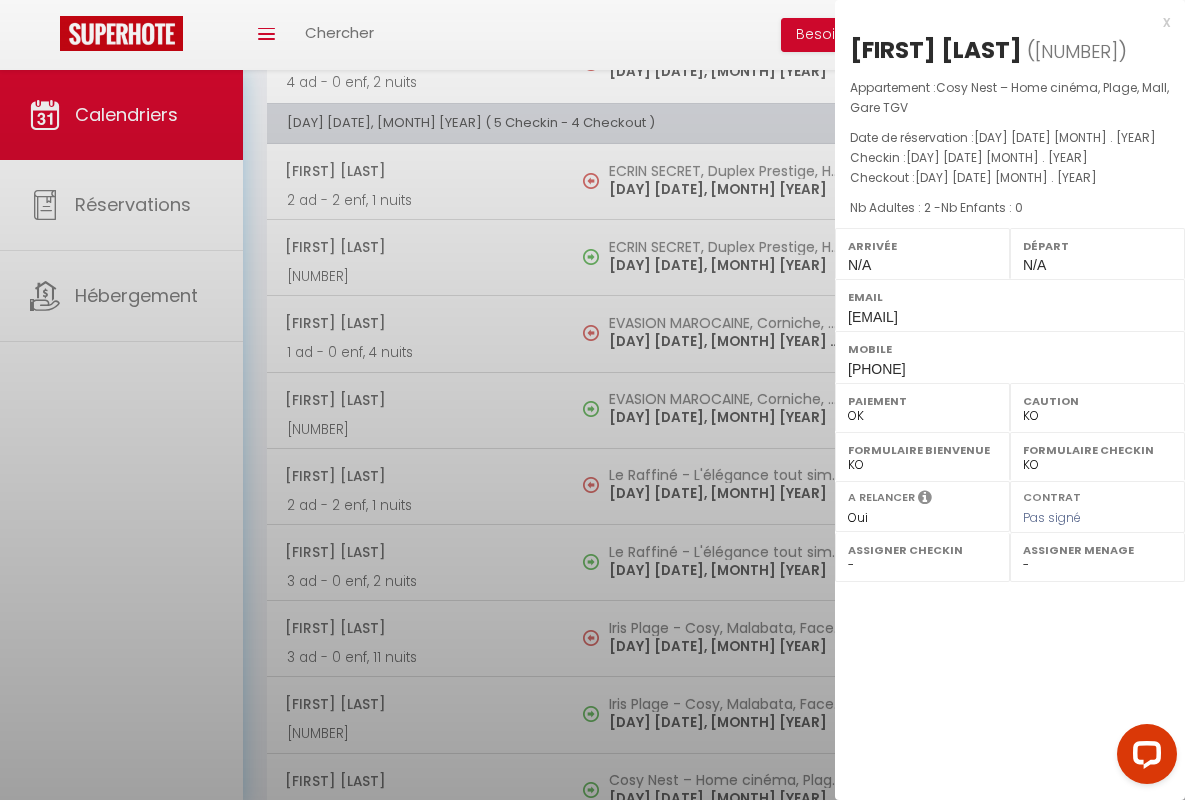 click on "x" at bounding box center [1002, 22] 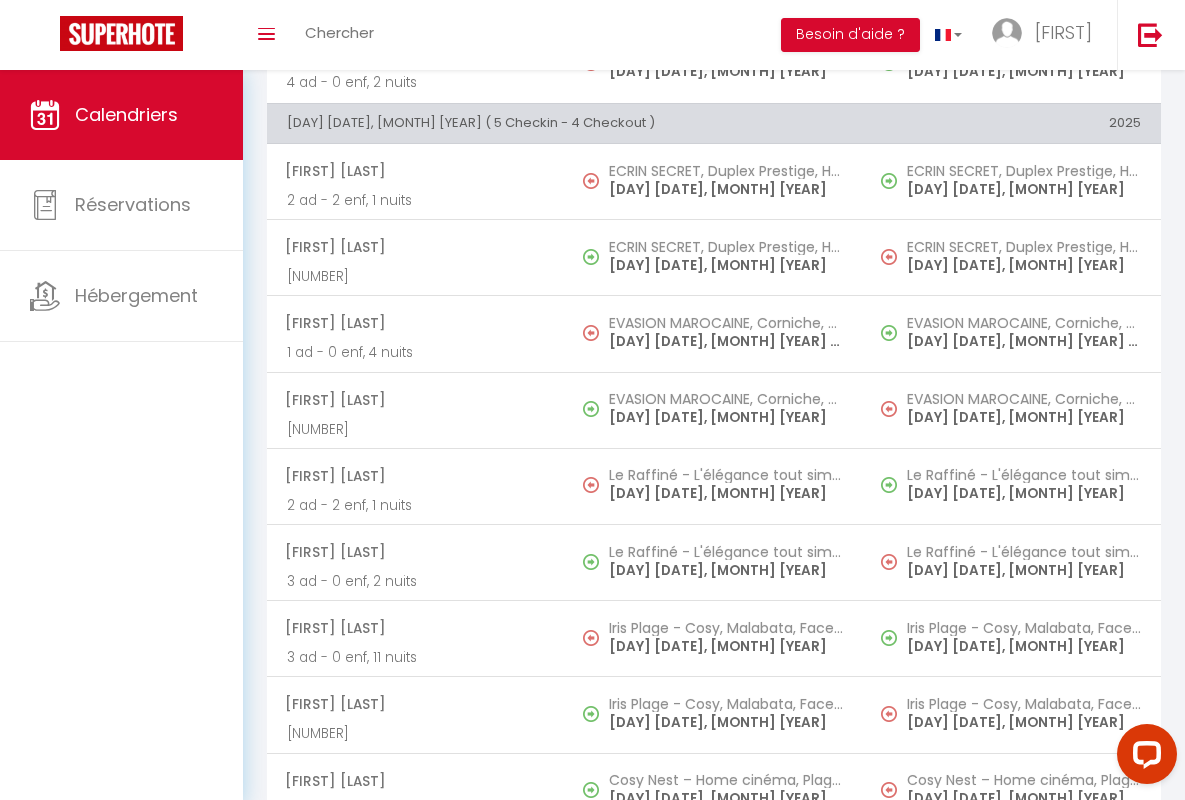 scroll, scrollTop: 1834, scrollLeft: 0, axis: vertical 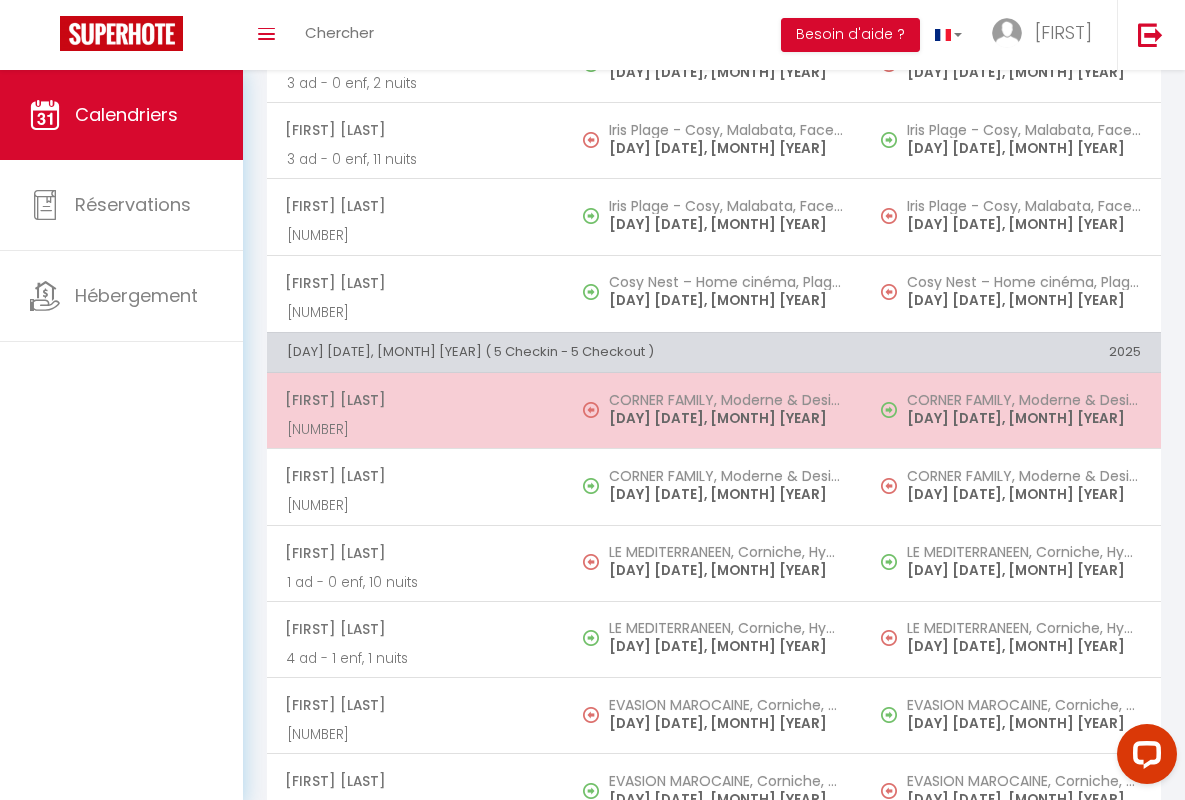 click on "[FIRST] [LAST]" at bounding box center [415, 400] 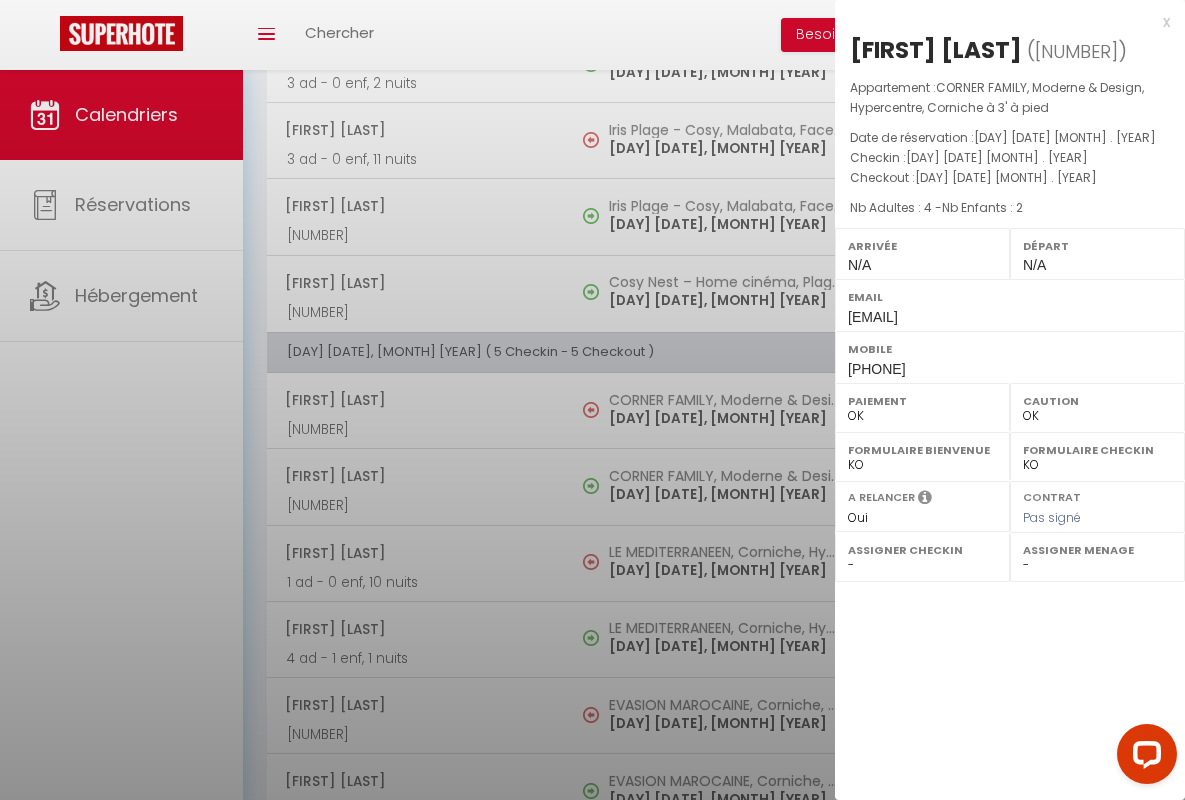 click on "x" at bounding box center [1002, 22] 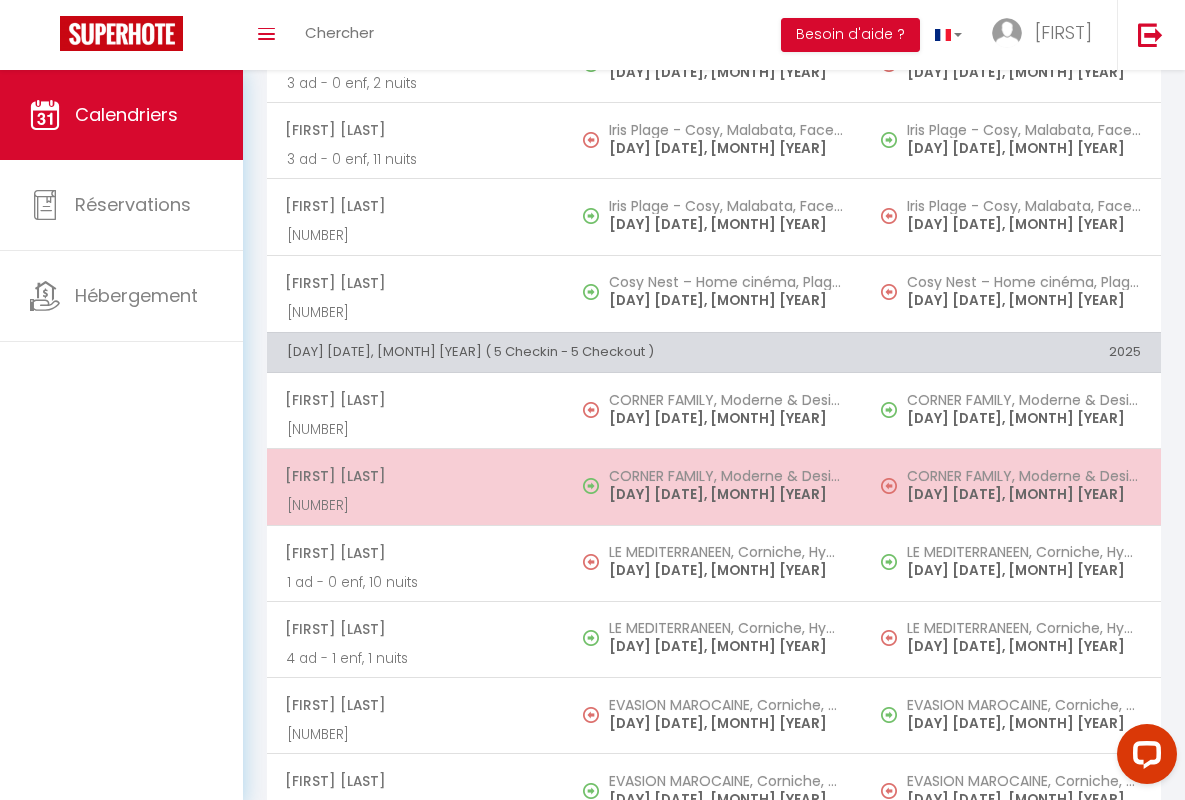 click on "[FIRST] [LAST]" at bounding box center (415, 476) 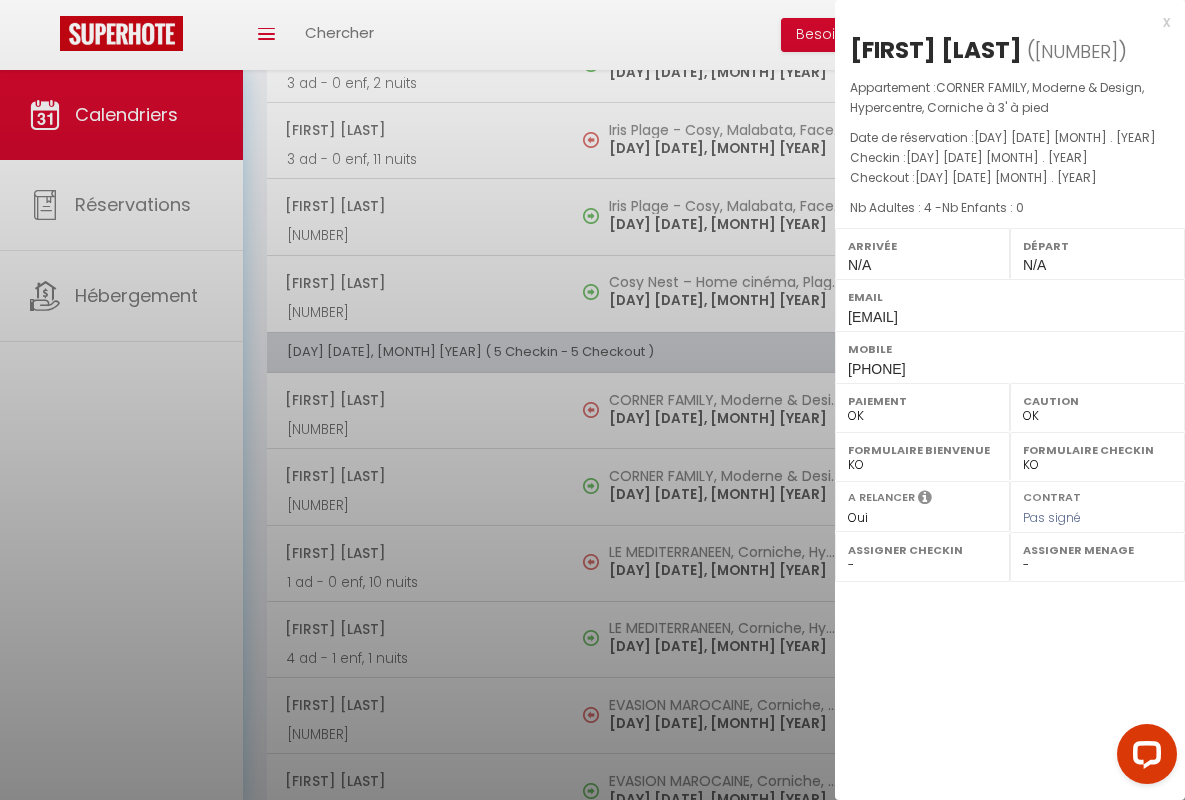 click on "x" at bounding box center [1002, 22] 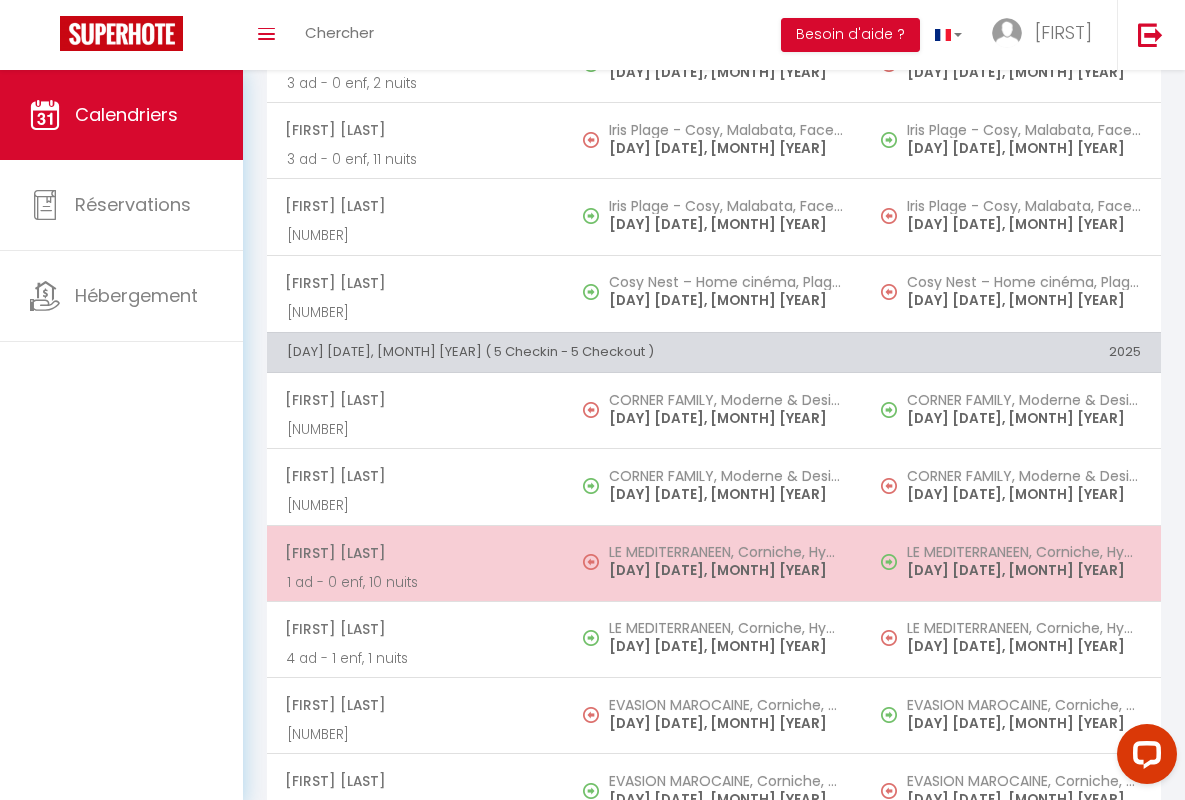 click on "[FIRST] [LAST]" at bounding box center [415, 553] 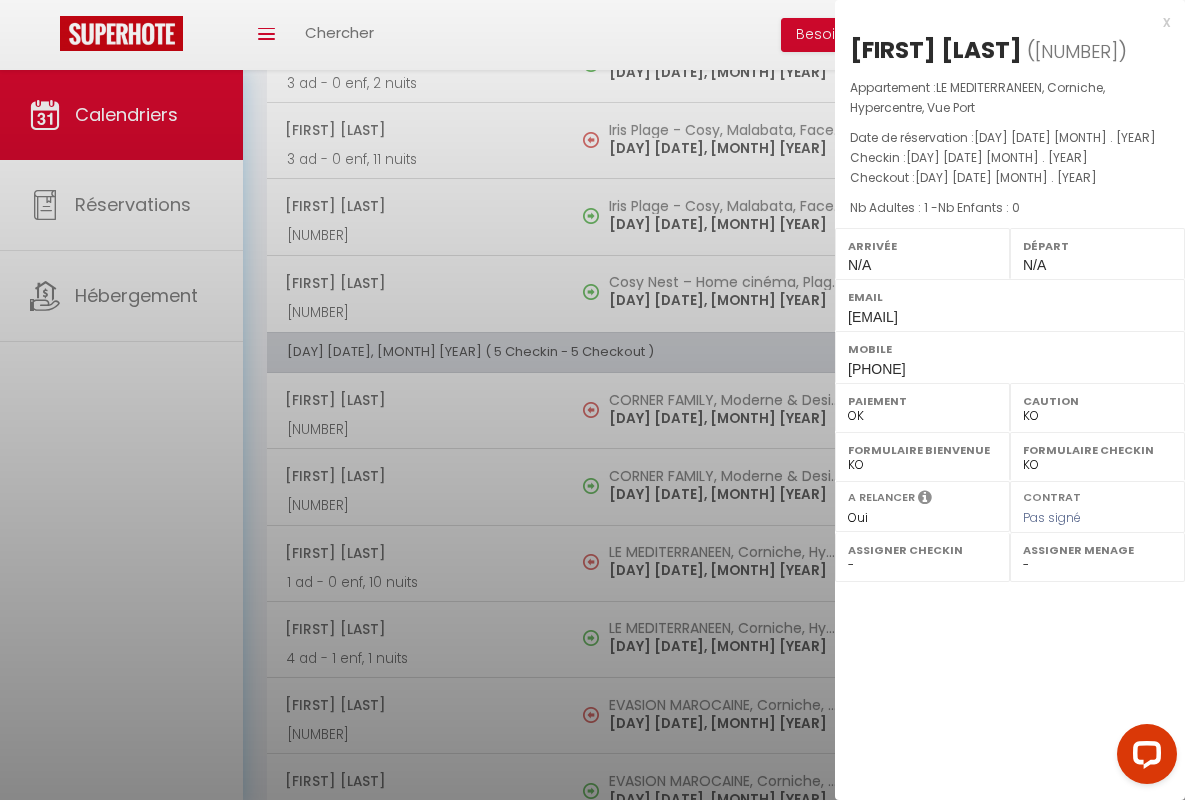 click on "x" at bounding box center [1002, 22] 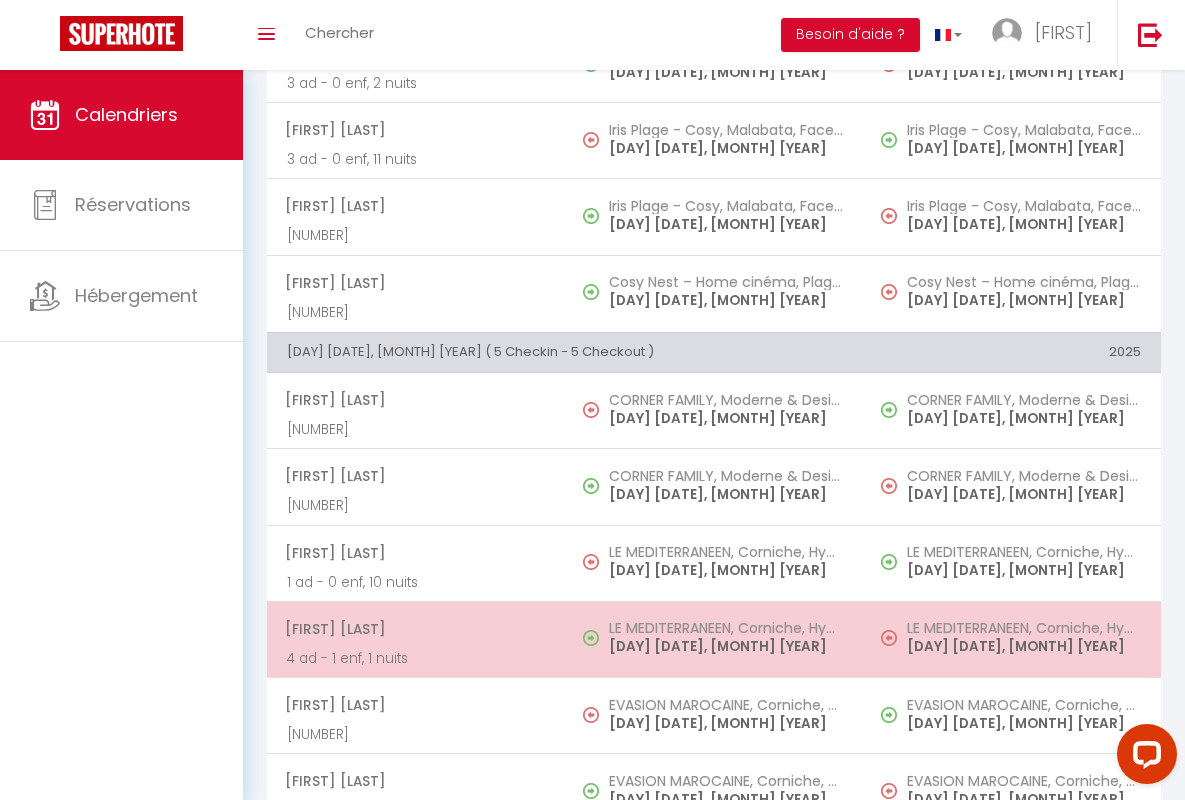 click on "[FIRST] [LAST]" at bounding box center [415, 629] 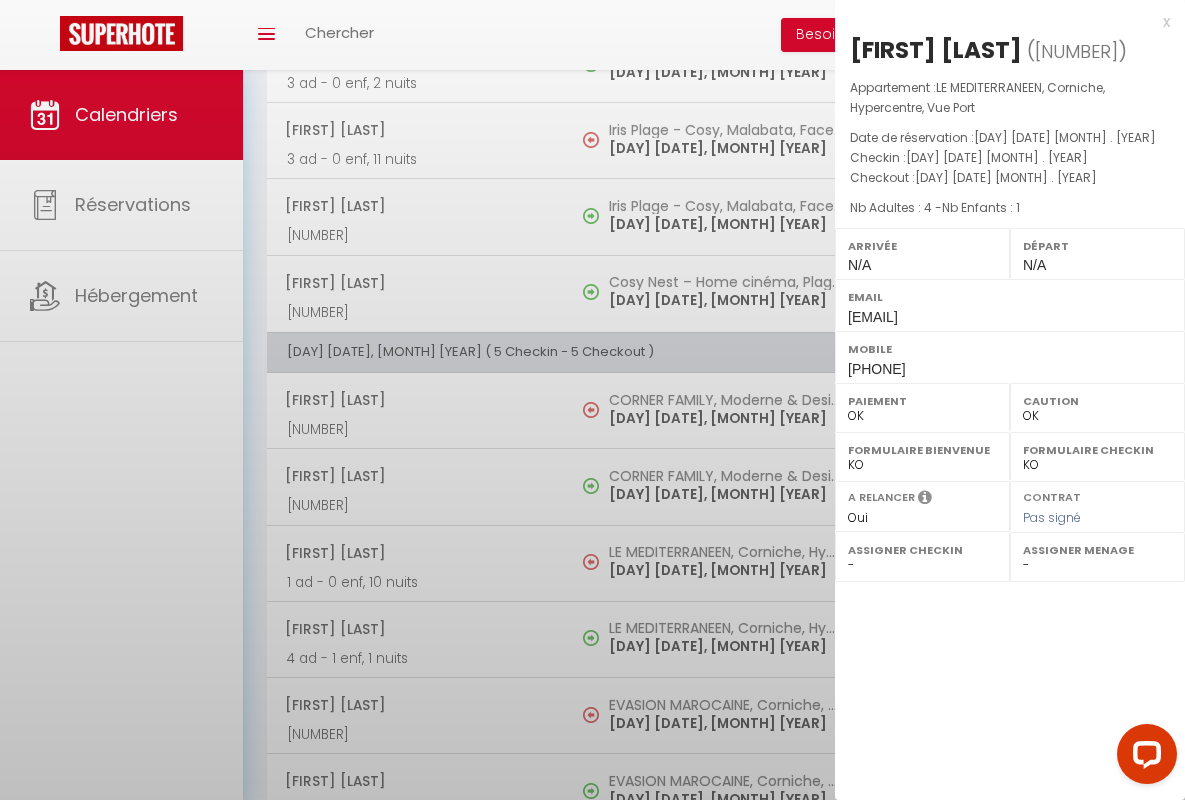 click on "x" at bounding box center [1002, 22] 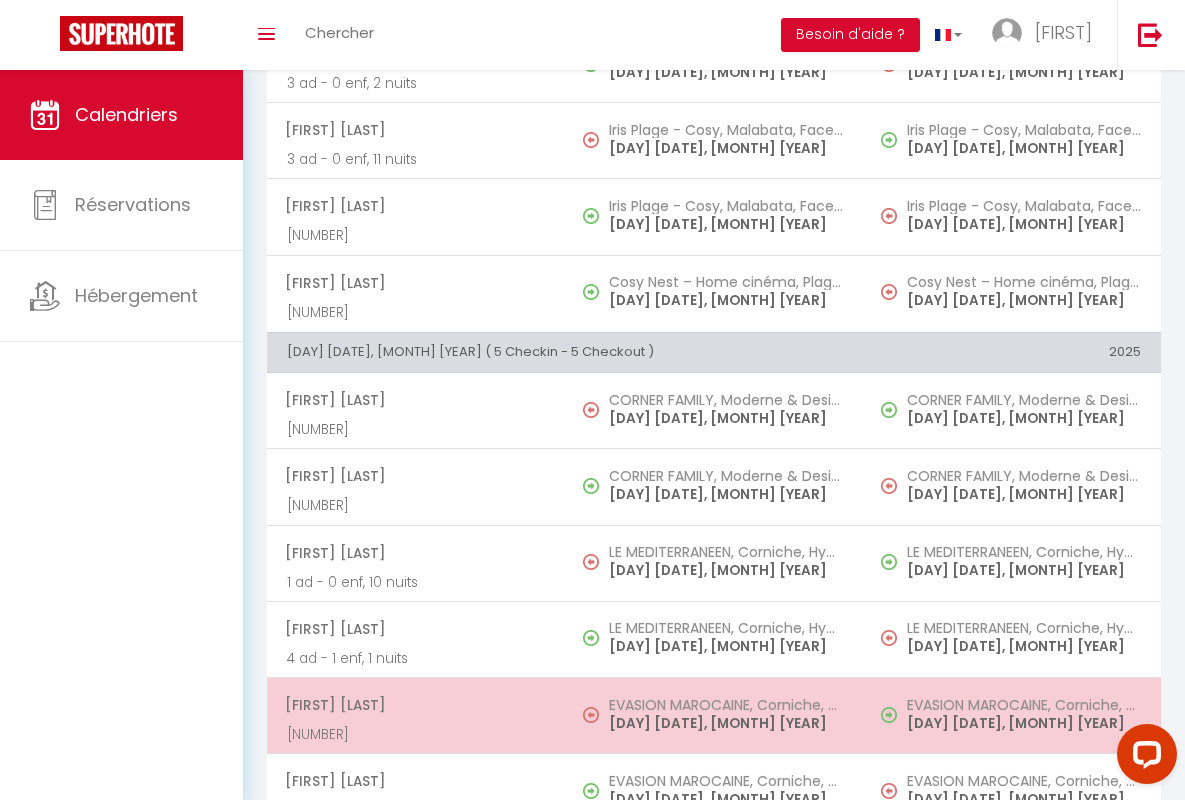 click on "[FIRST] [LAST]" at bounding box center (415, 705) 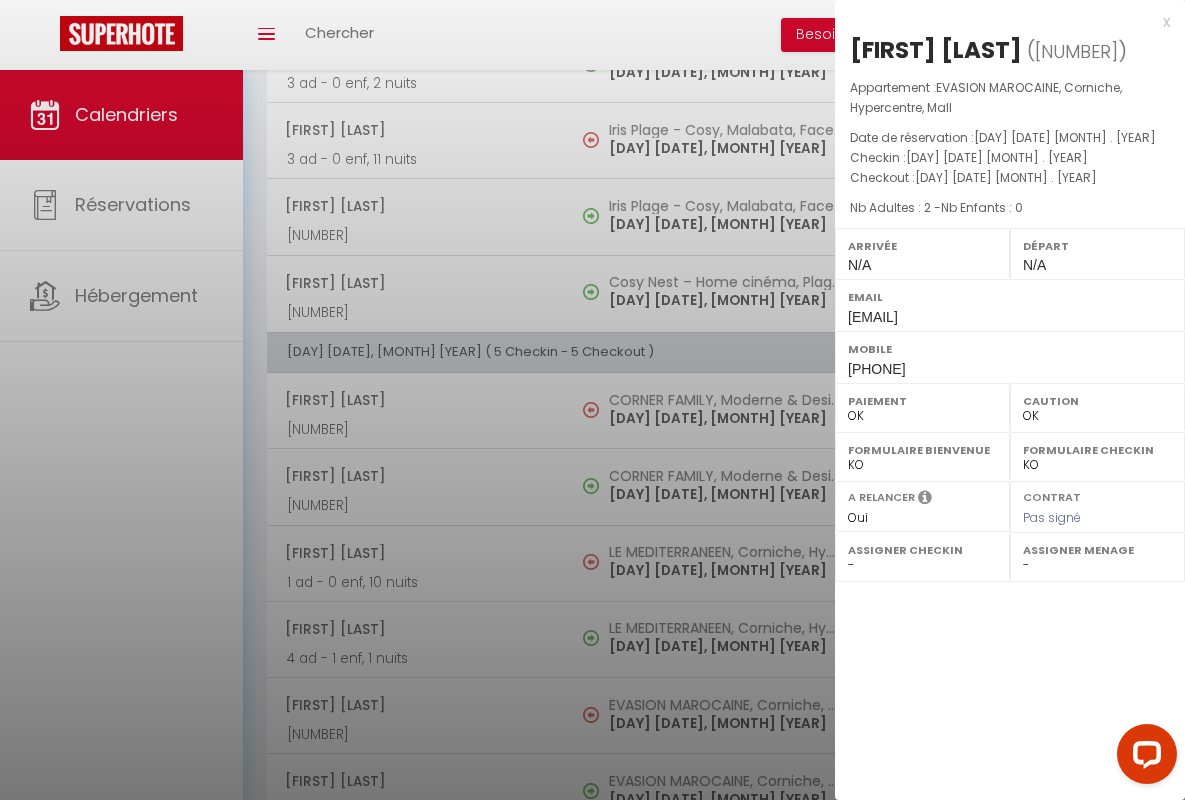 click on "x" at bounding box center [1002, 22] 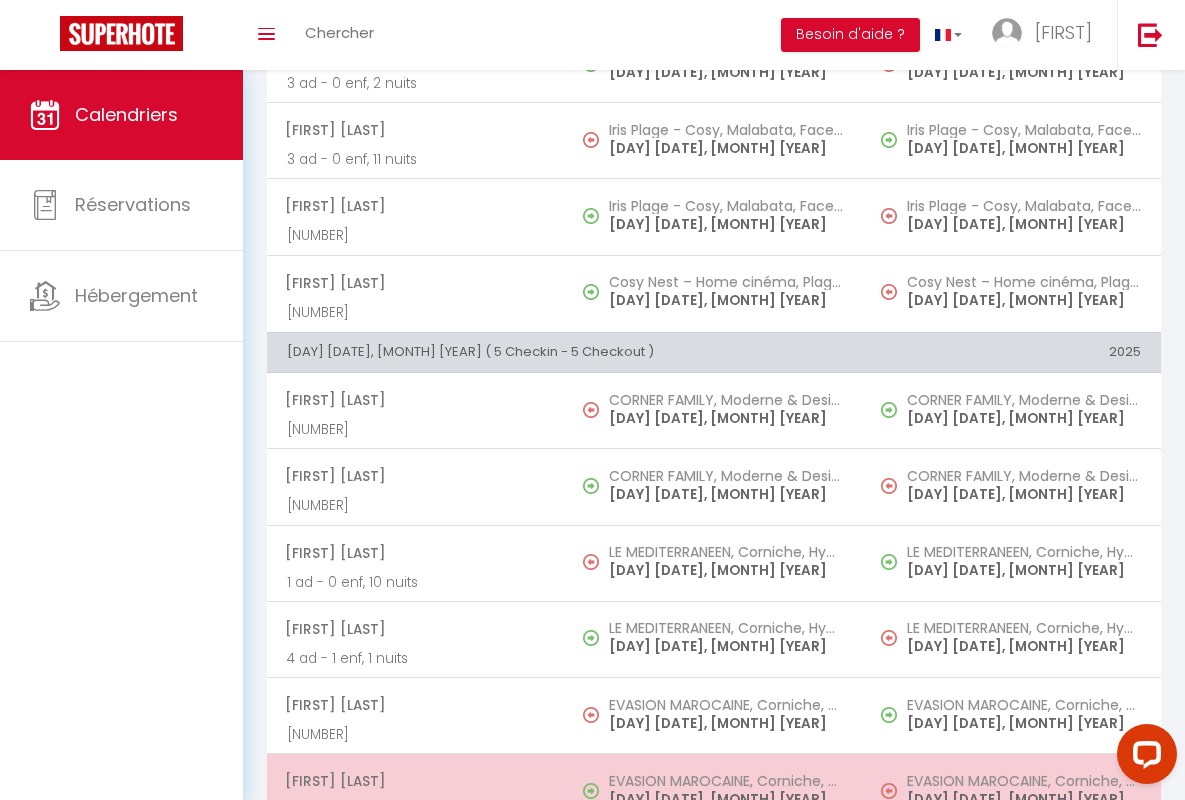 click on "[FIRST] [LAST]" at bounding box center (415, 781) 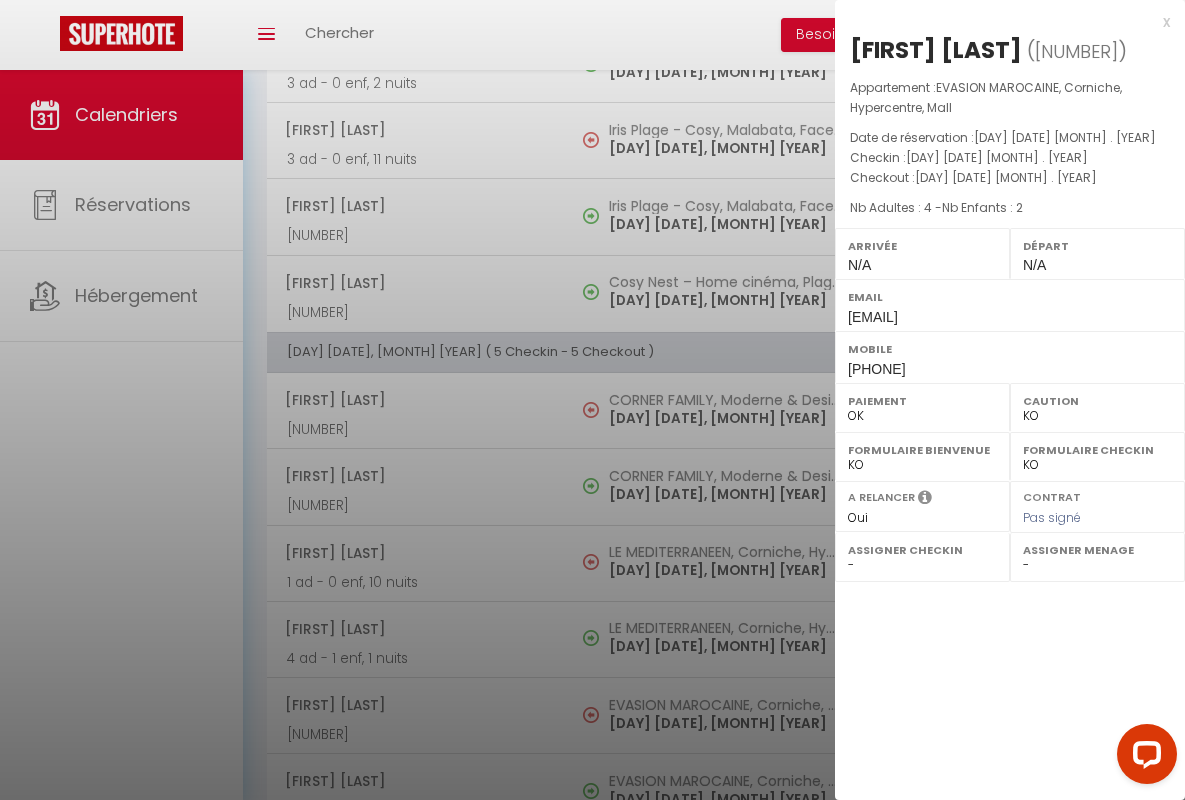 click on "x" at bounding box center [1002, 22] 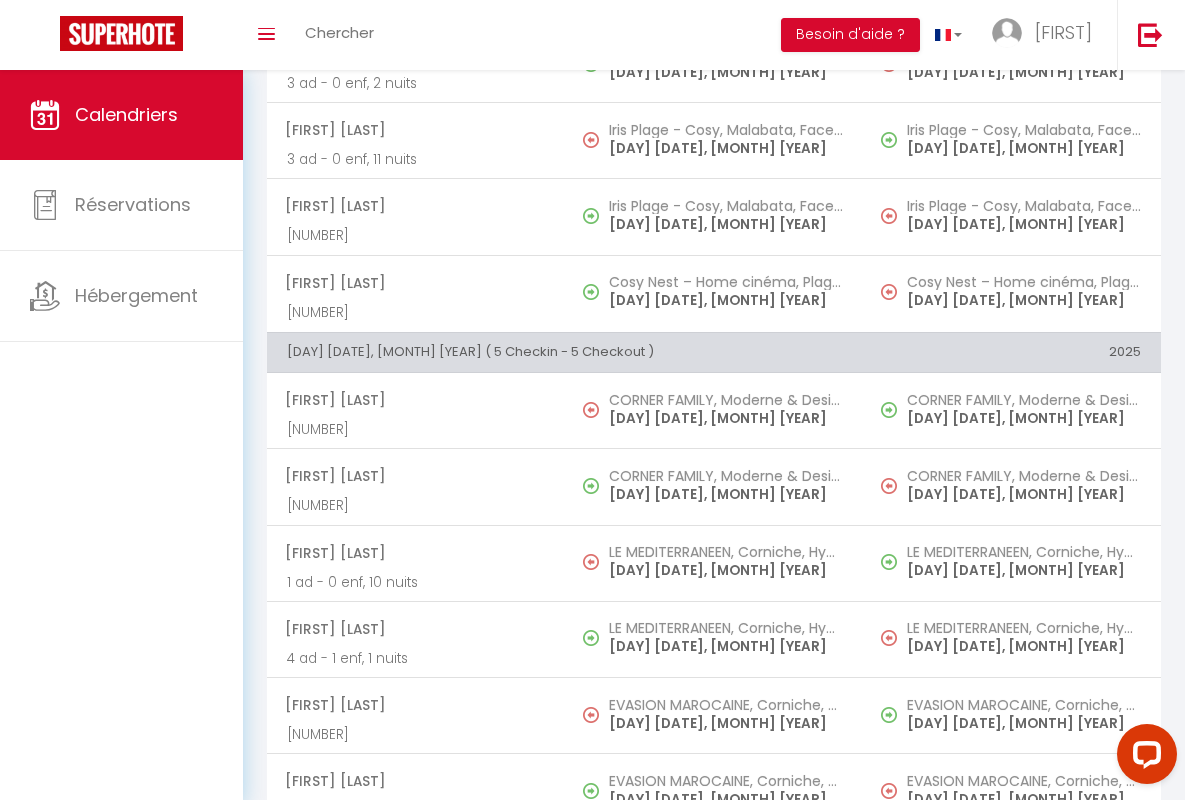 scroll, scrollTop: 2291, scrollLeft: 0, axis: vertical 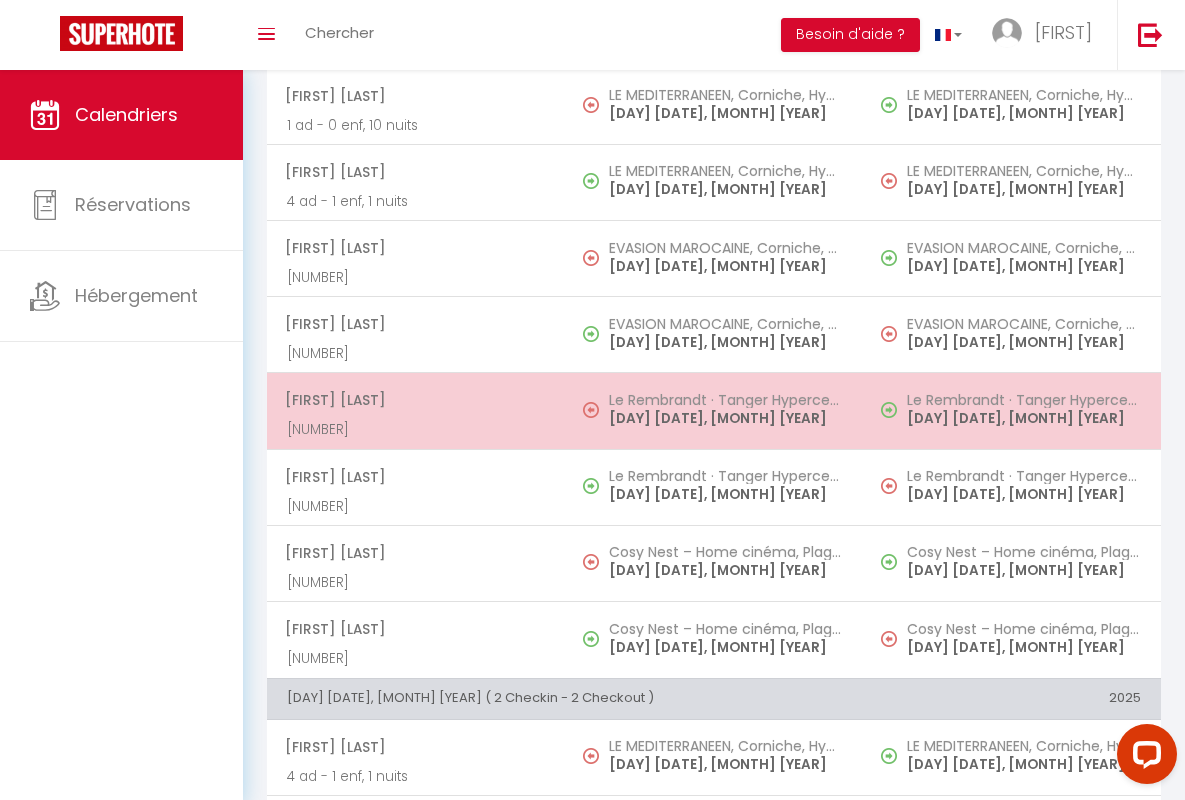 click on "[FIRST] [LAST]" at bounding box center [415, 400] 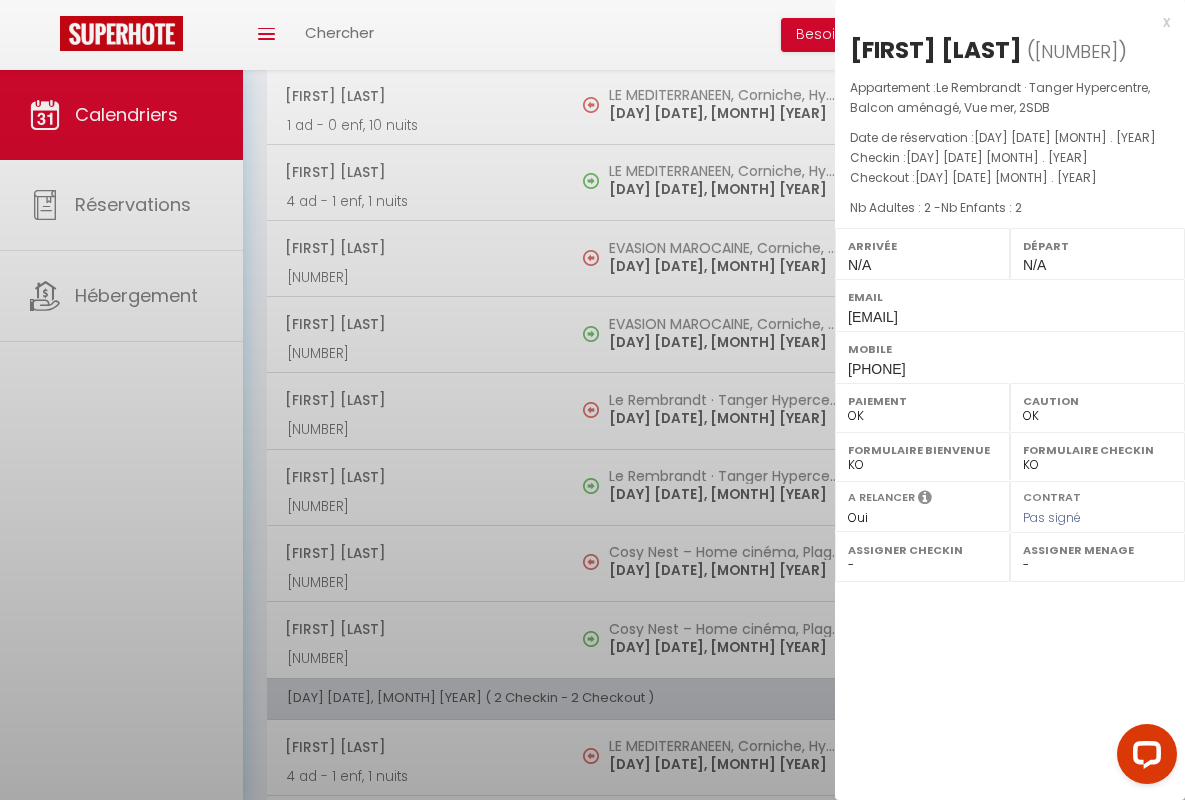 click on "x" at bounding box center (1002, 22) 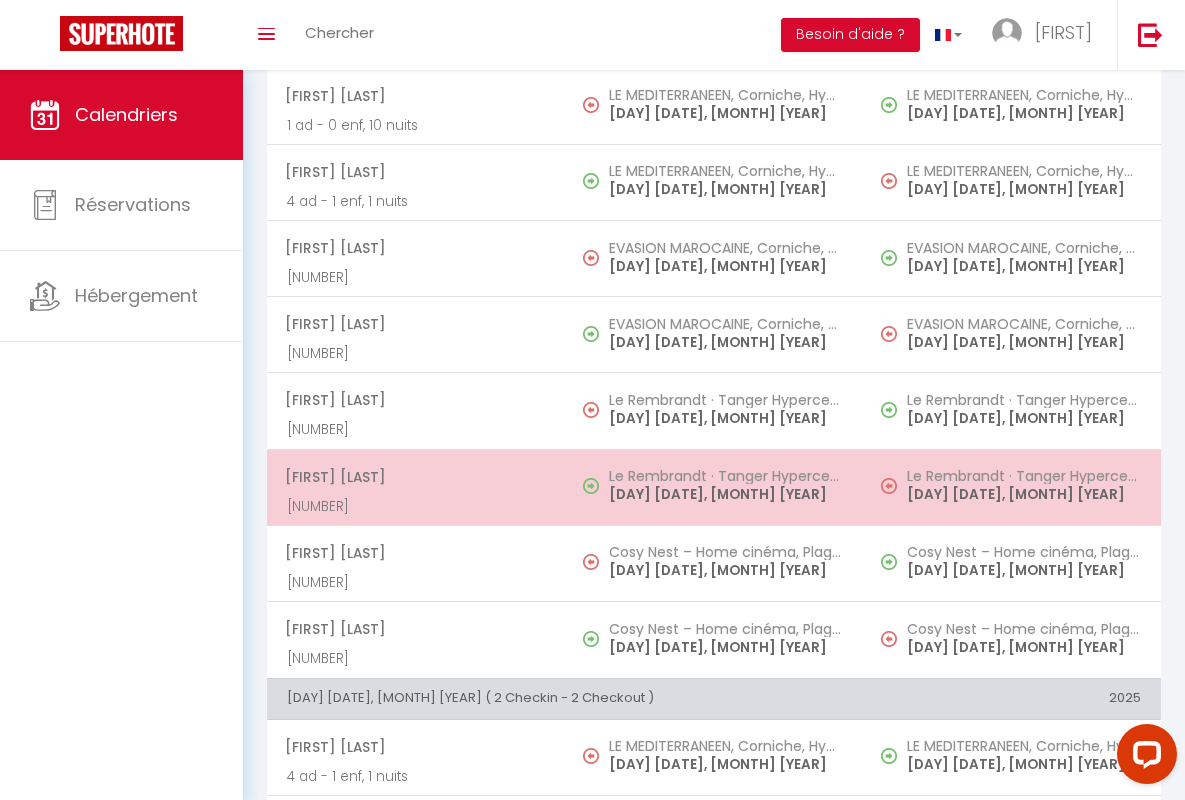 click on "[FIRST] [LAST]" at bounding box center (415, 477) 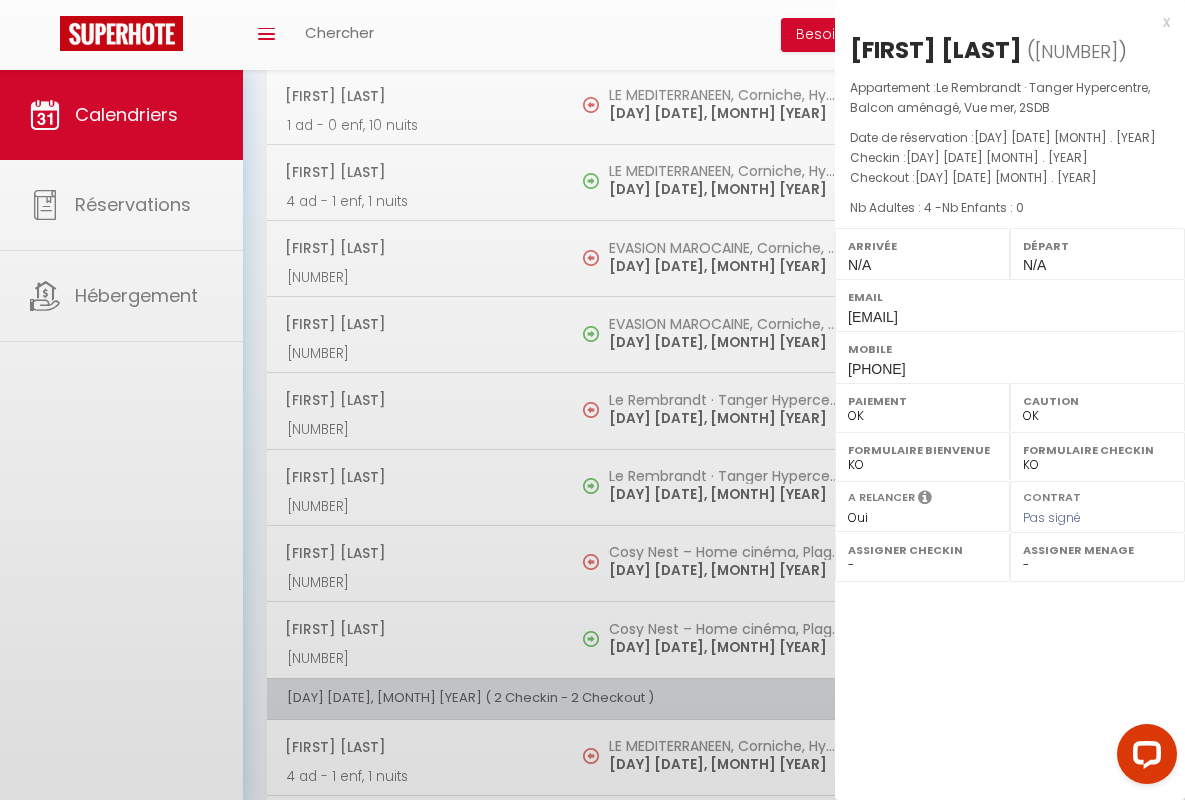 click on "x" at bounding box center [1002, 22] 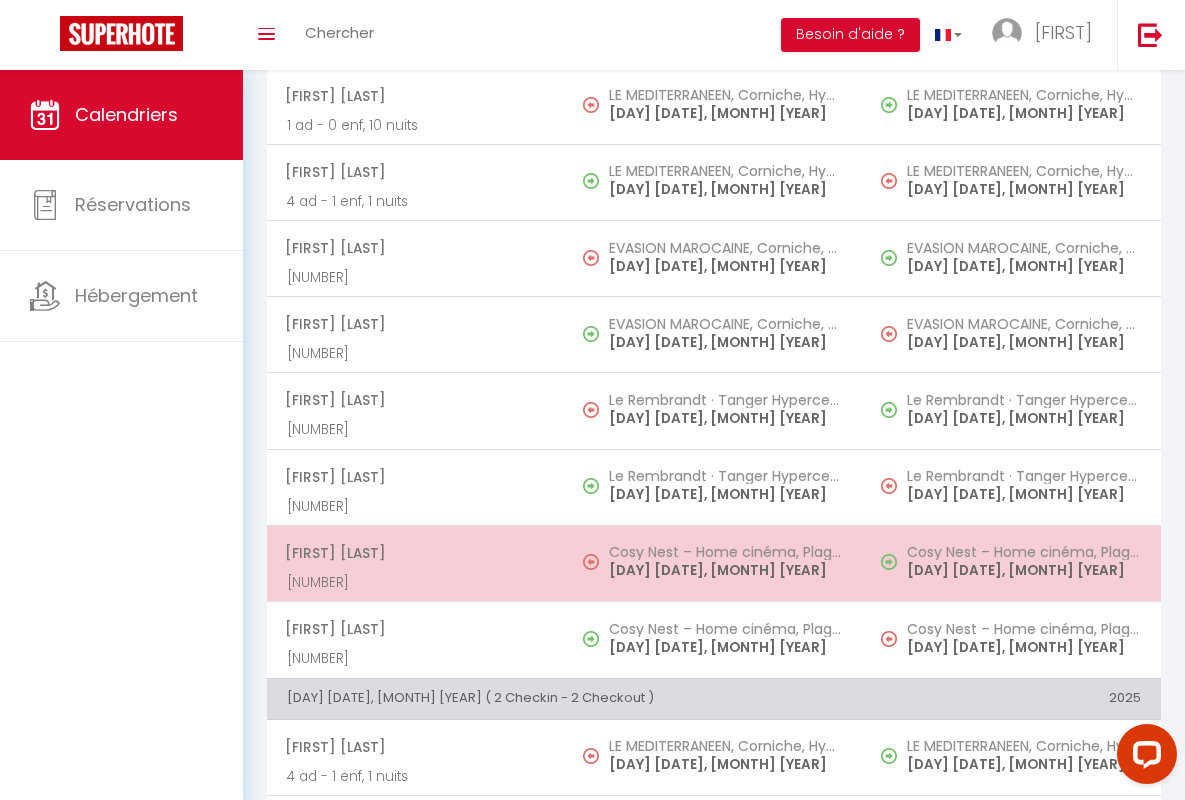click on "[FIRST] [LAST]" at bounding box center [415, 553] 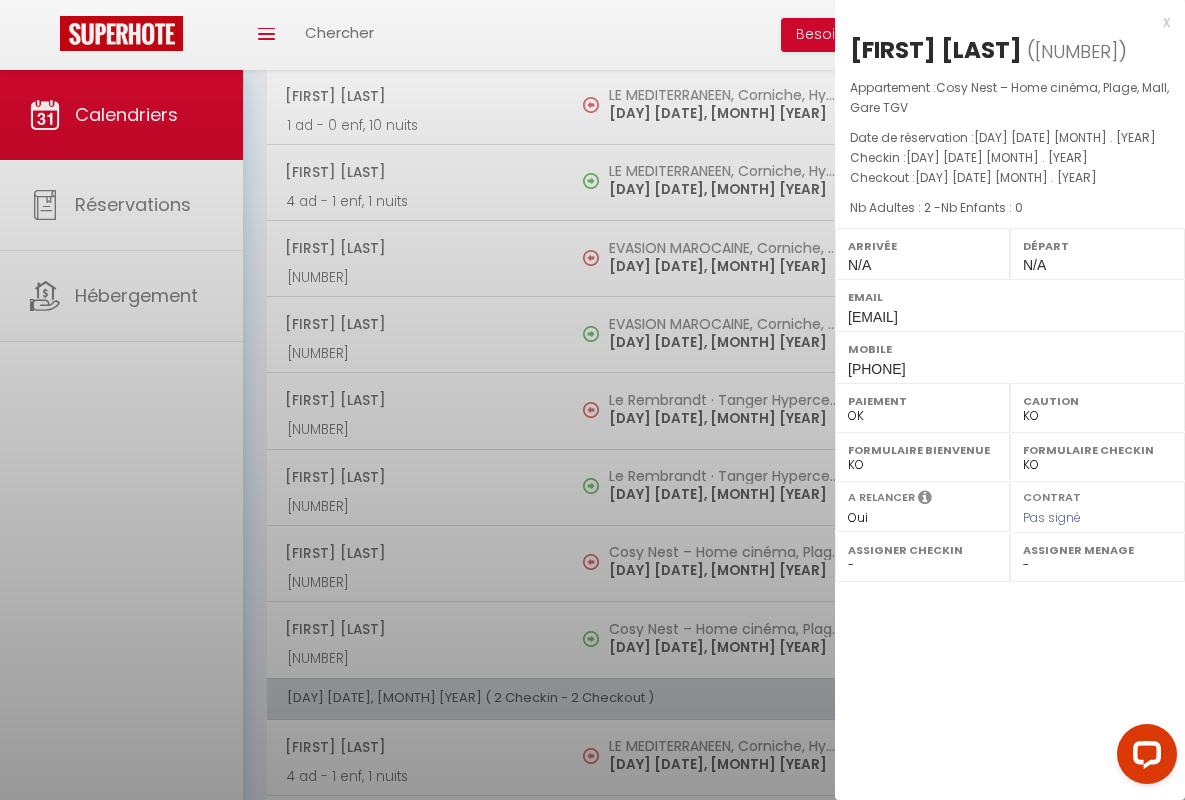 click on "x" at bounding box center (1002, 22) 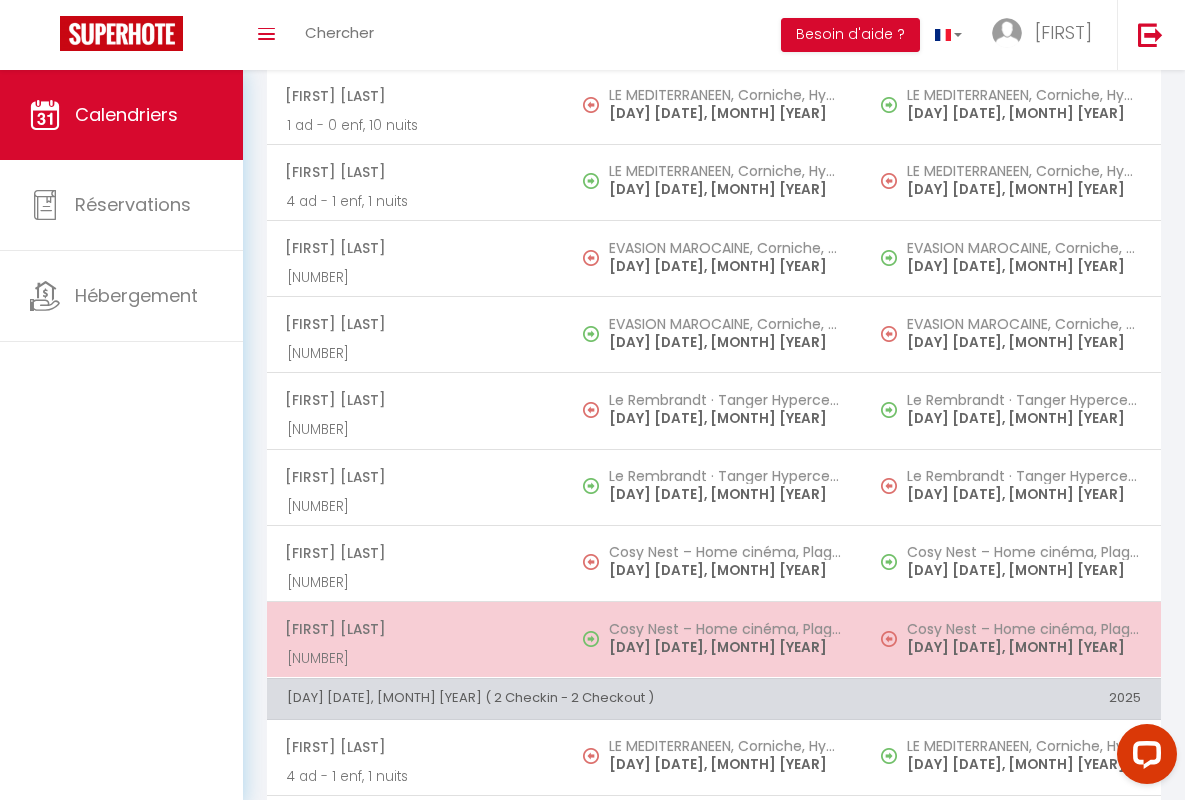 click on "[FIRST] [LAST]" at bounding box center [415, 629] 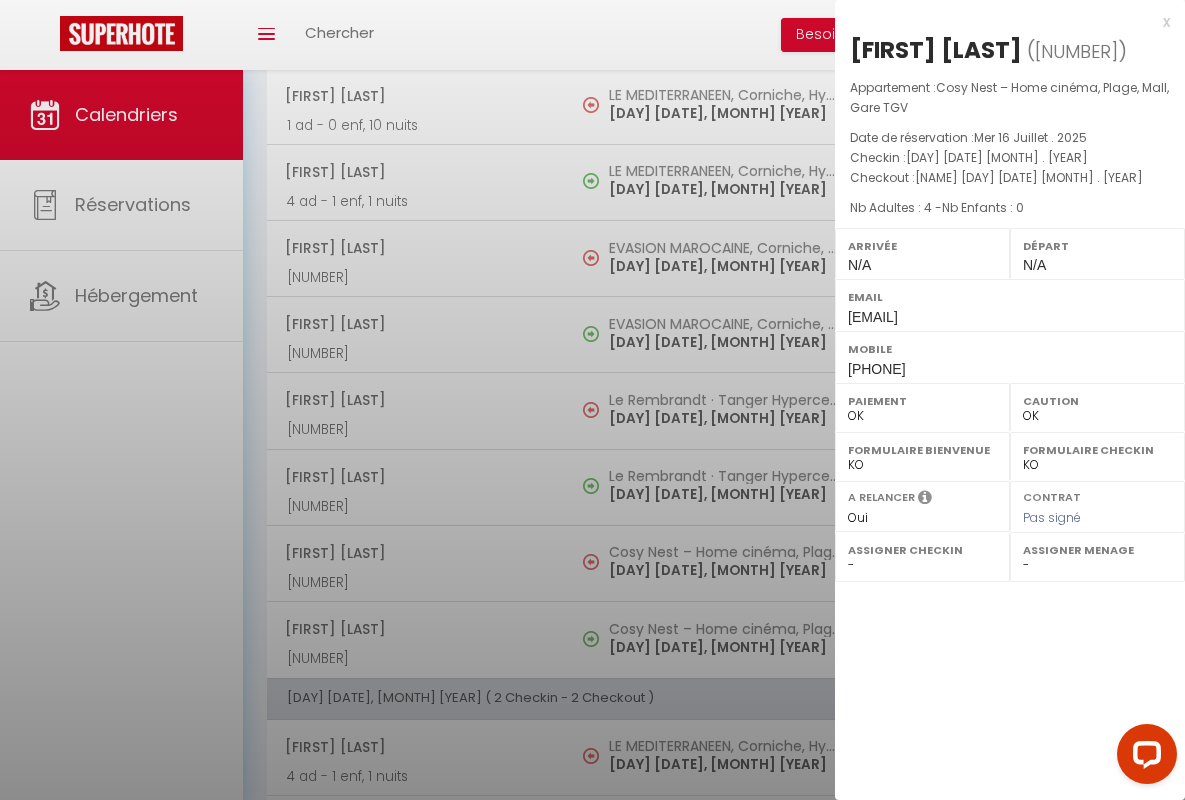 click on "x" at bounding box center (1002, 22) 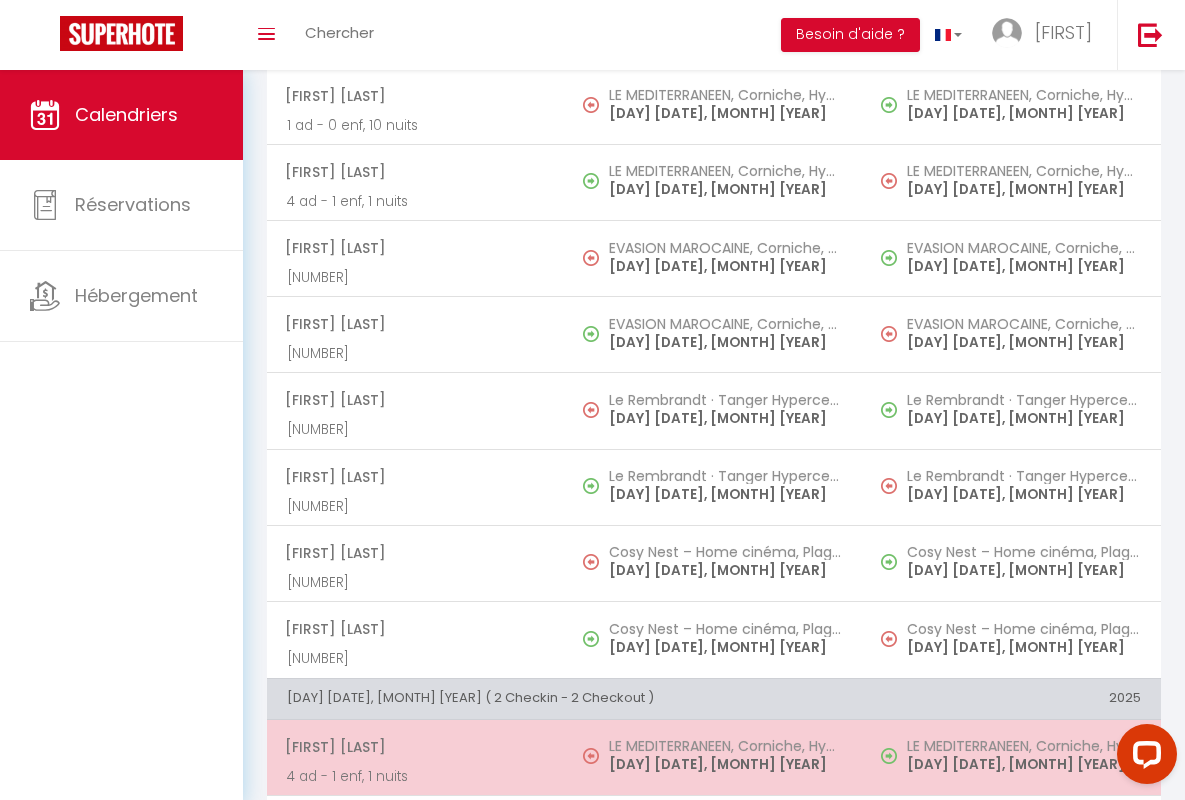 click on "[FIRST] [LAST]" at bounding box center [415, 747] 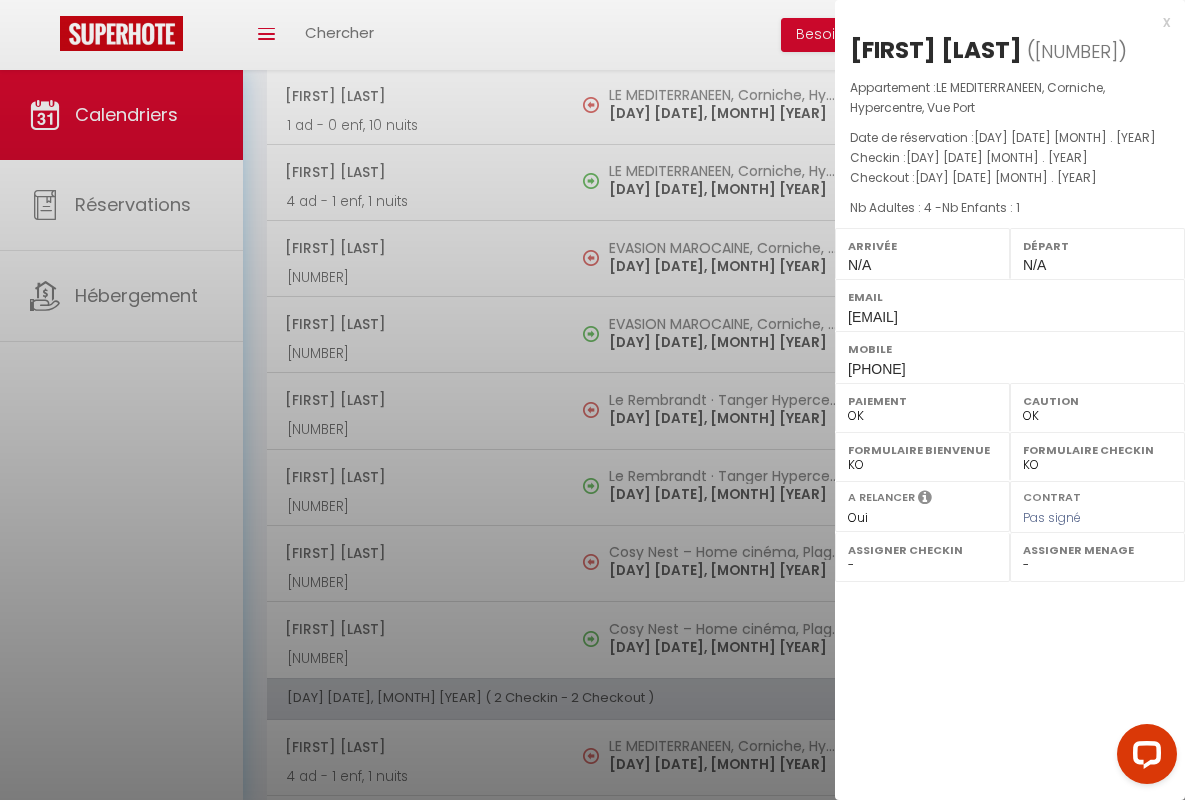 click on "x" at bounding box center (1002, 22) 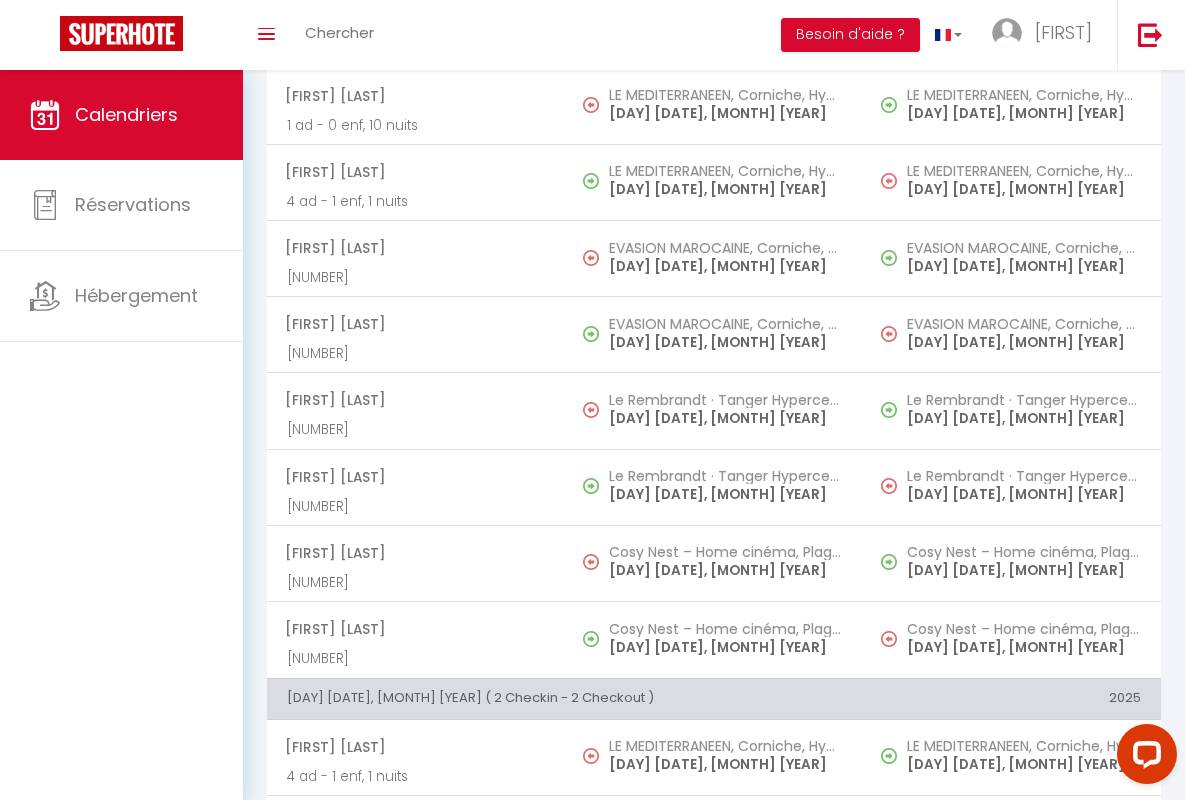scroll, scrollTop: 2714, scrollLeft: 0, axis: vertical 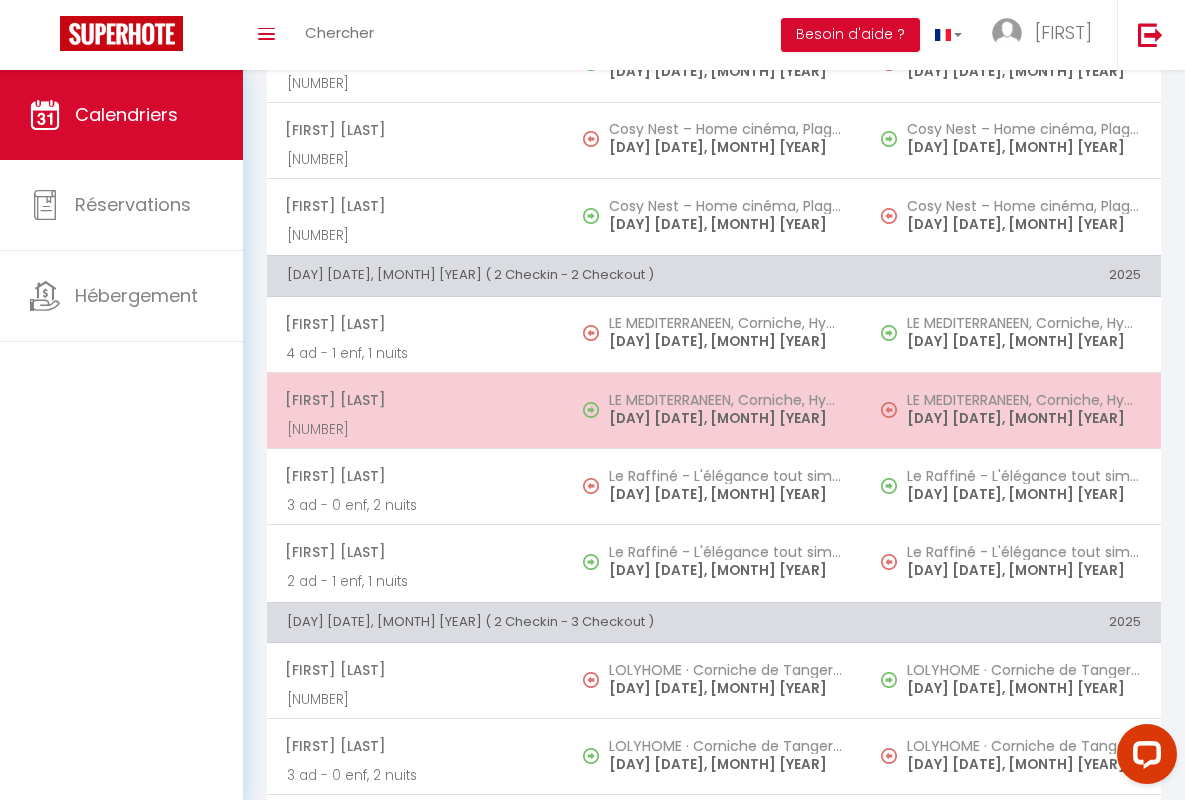 click on "[FIRST] [LAST]" at bounding box center [415, 400] 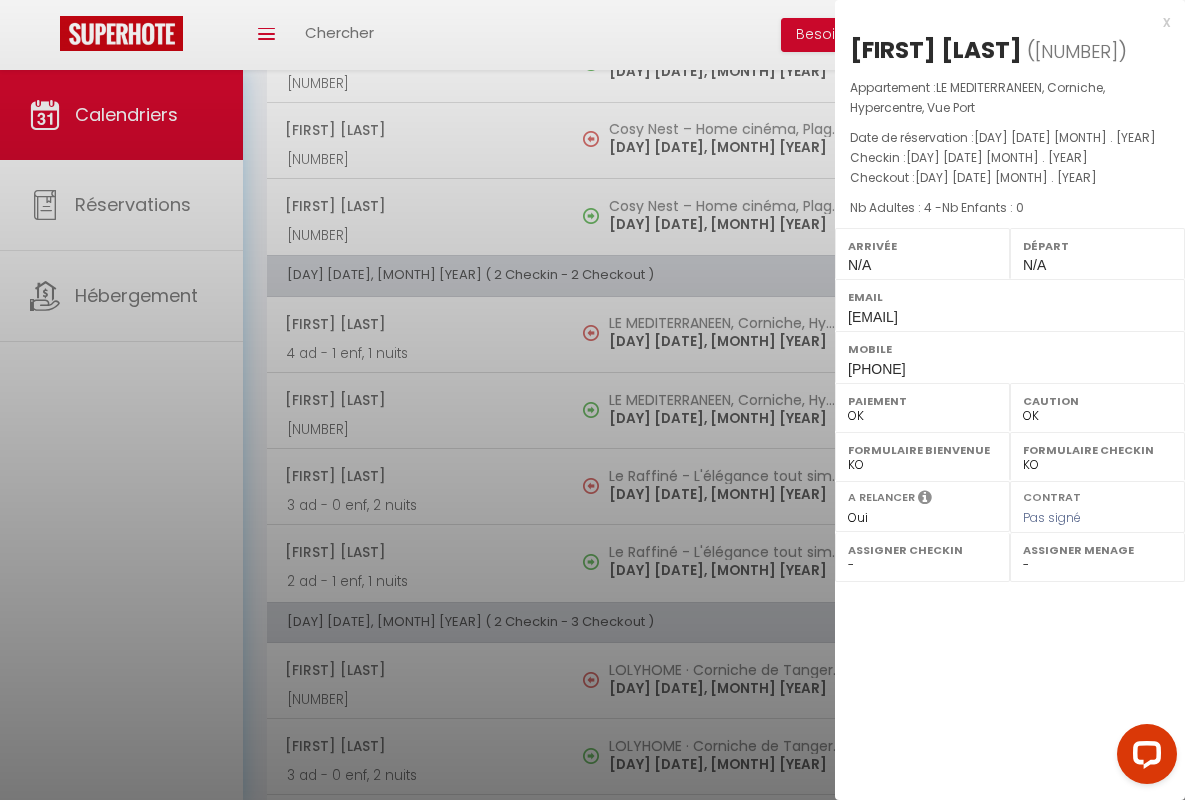 click on "x" at bounding box center [1002, 22] 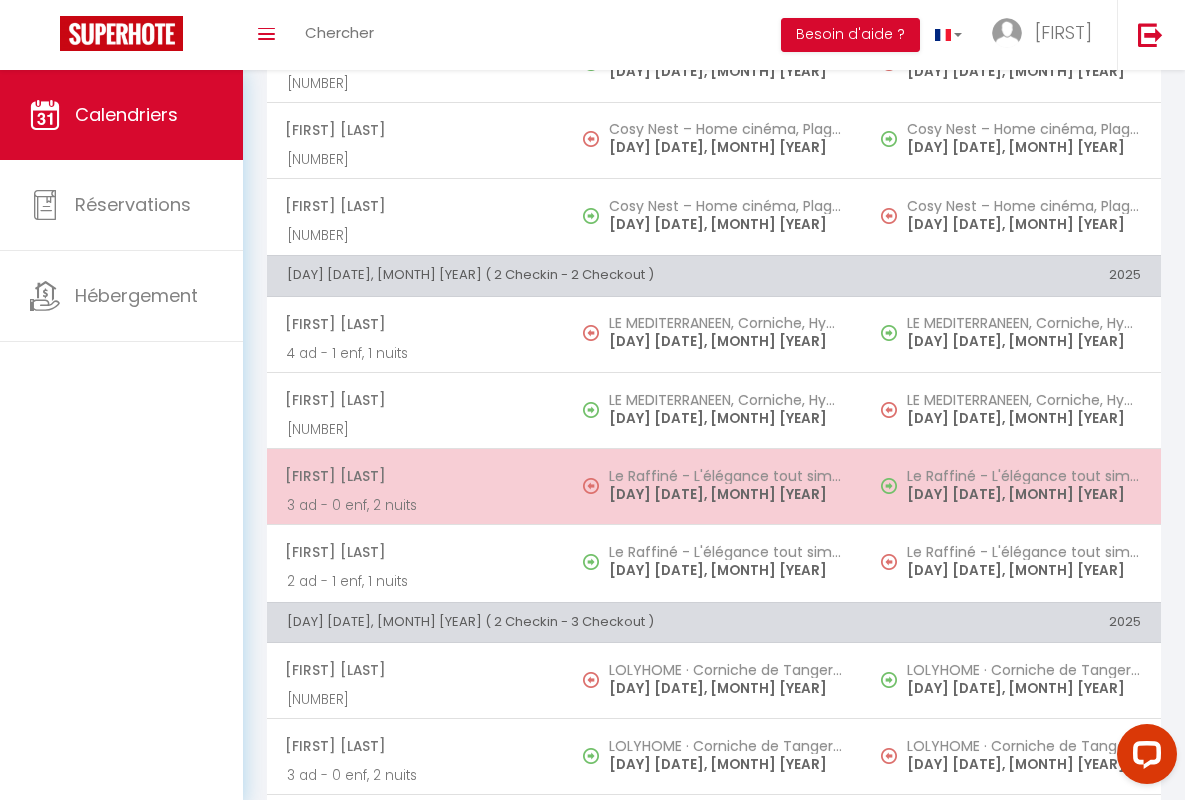 click on "[FIRST] [LAST]" at bounding box center (415, 476) 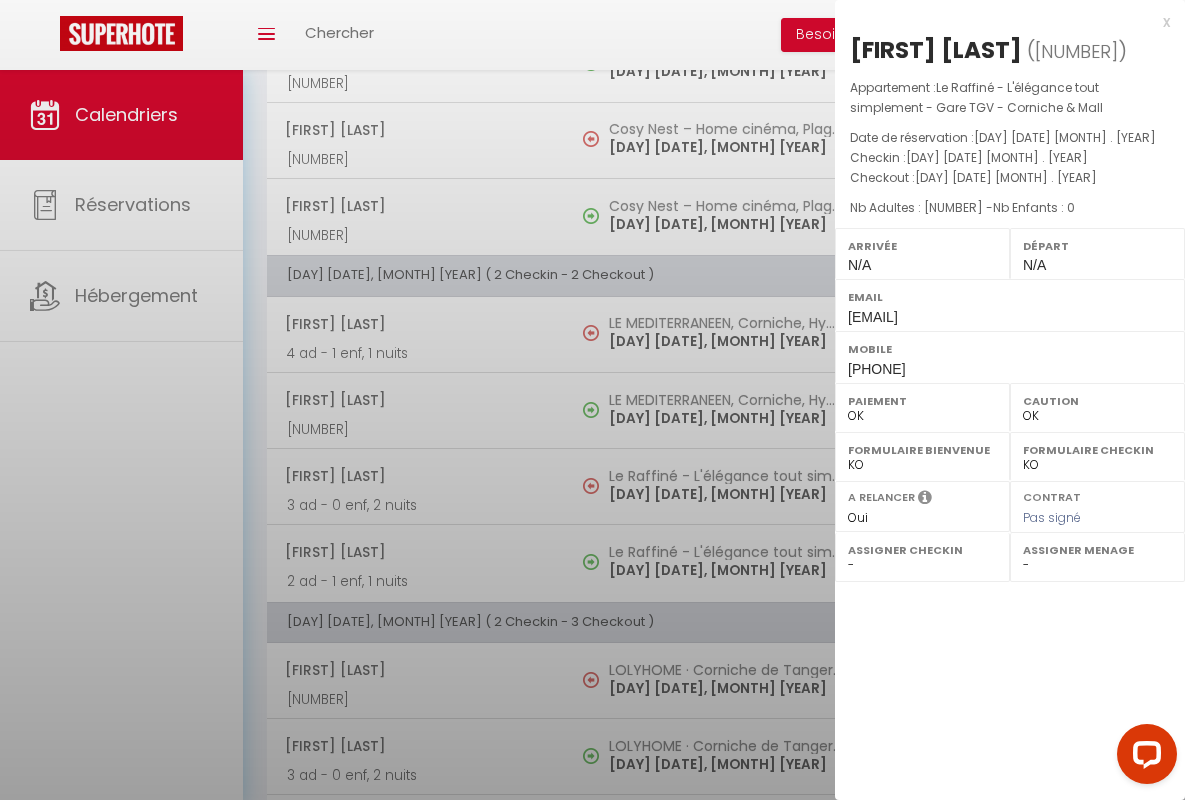 click on "x" at bounding box center (1002, 22) 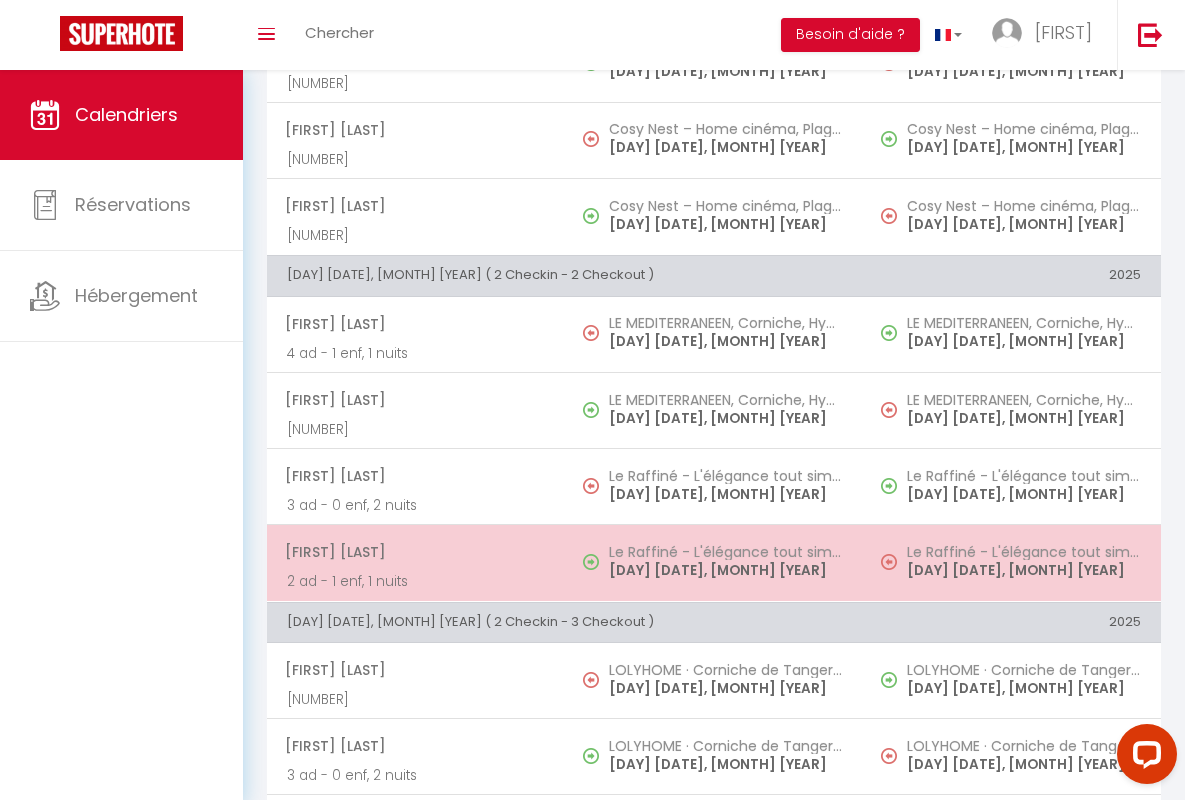 click on "[FIRST] [LAST]" at bounding box center [415, 552] 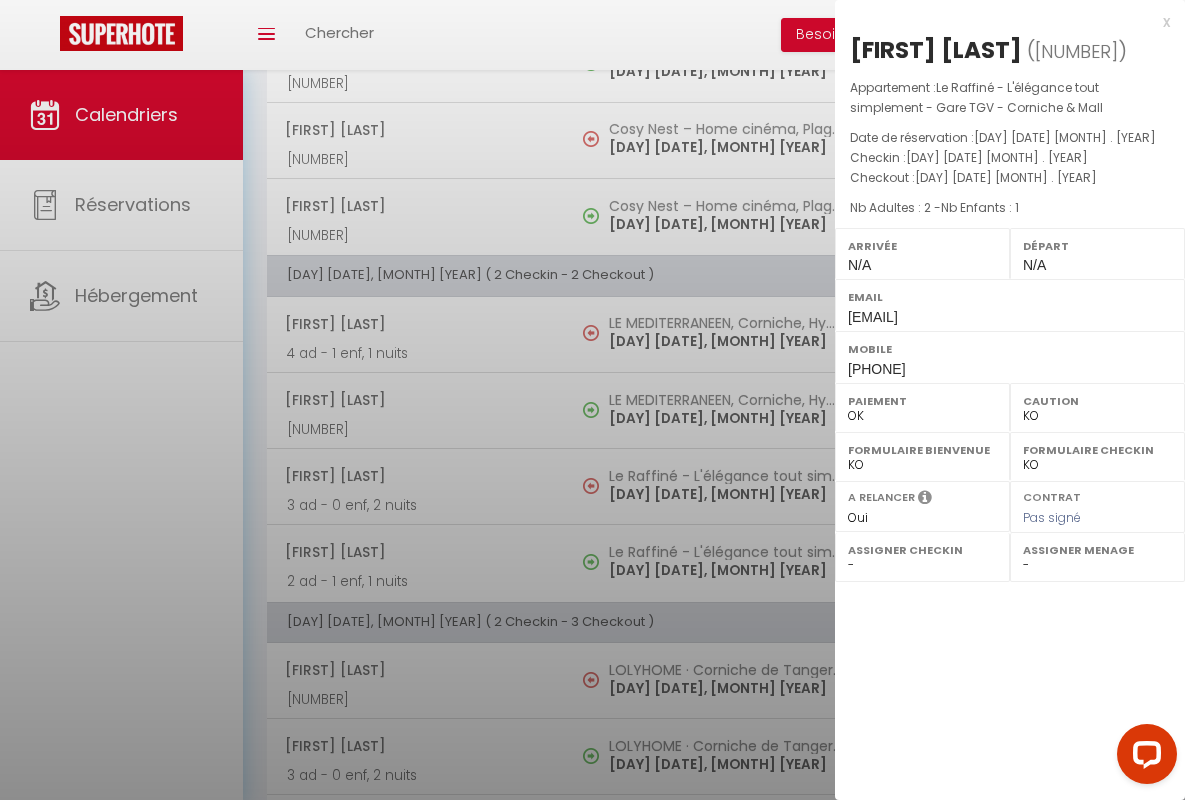 click on "x" at bounding box center [1002, 22] 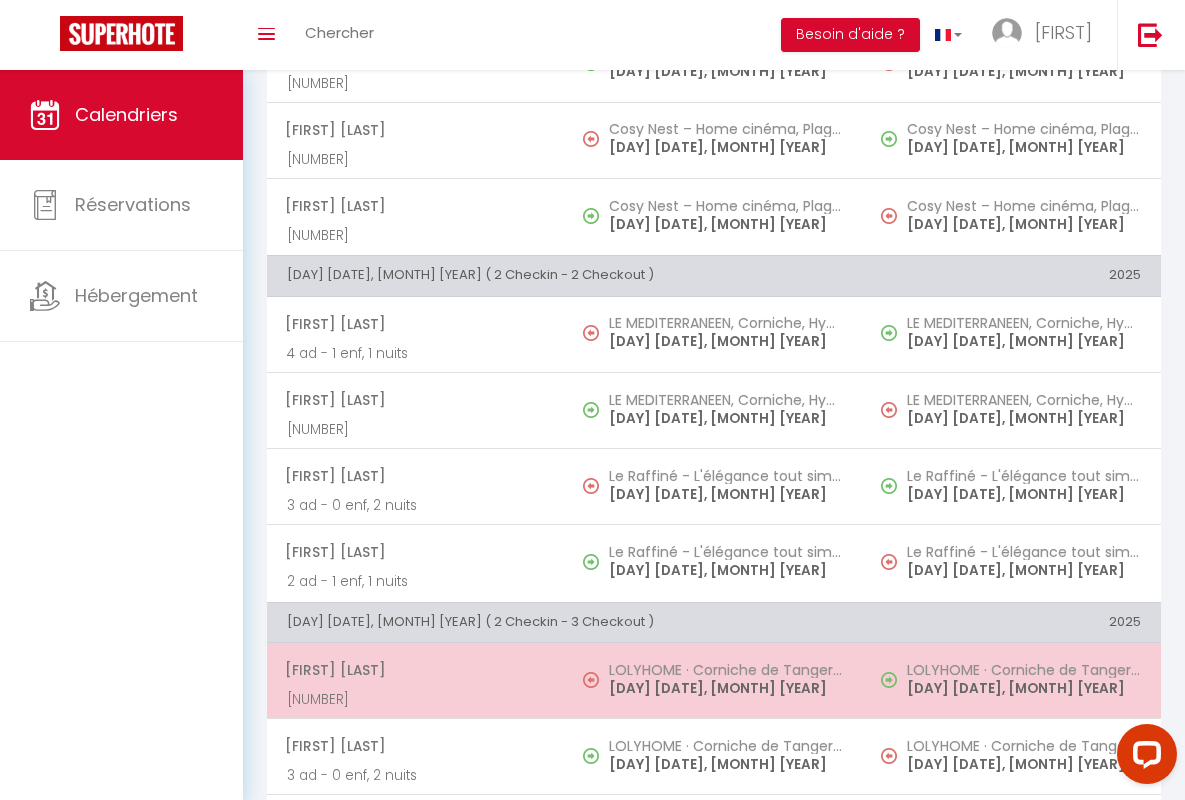 click on "[FIRST] [LAST]" at bounding box center [415, 670] 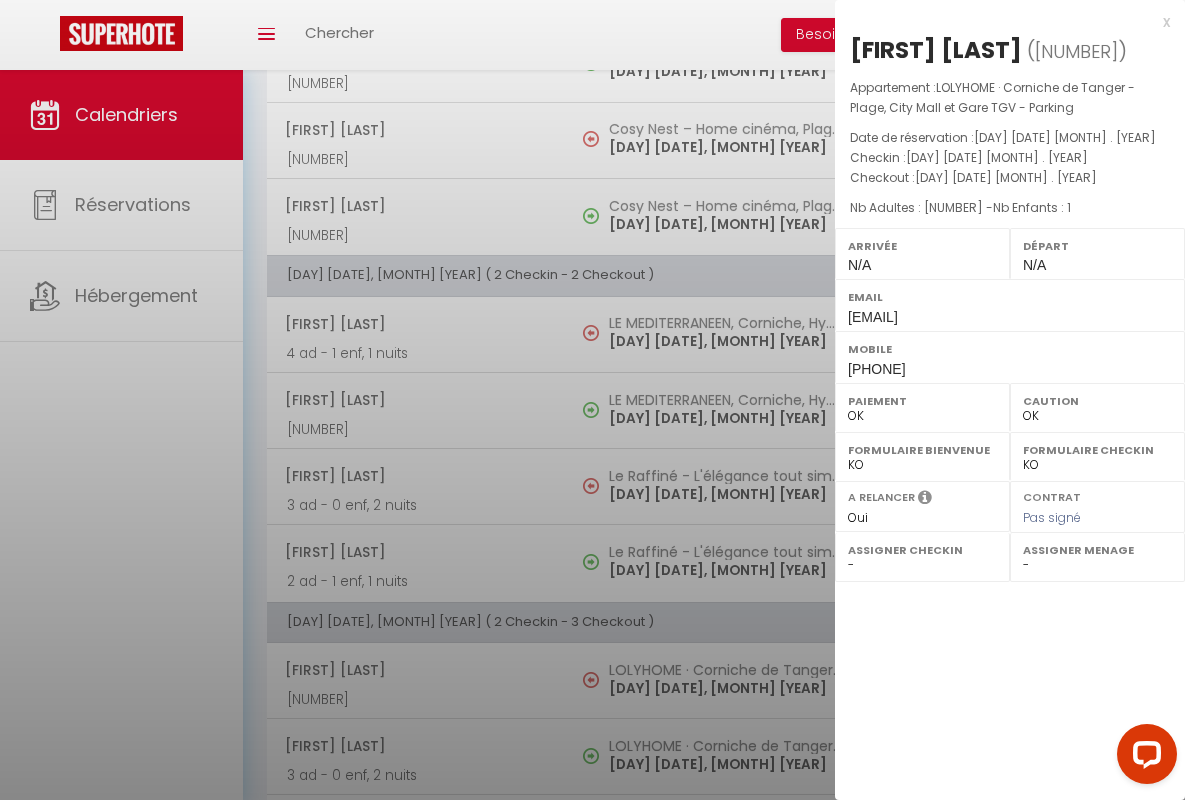 click on "x" at bounding box center [1002, 22] 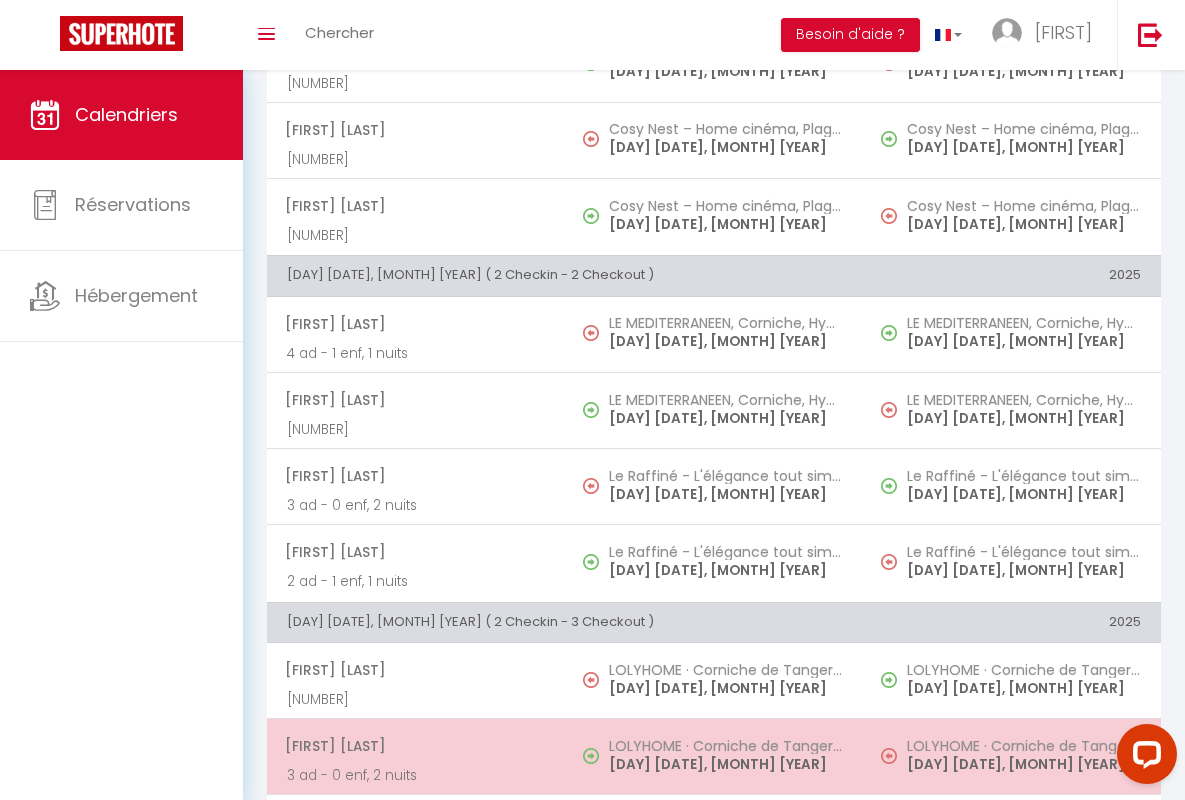click on "[FIRST] [LAST]" at bounding box center (415, 746) 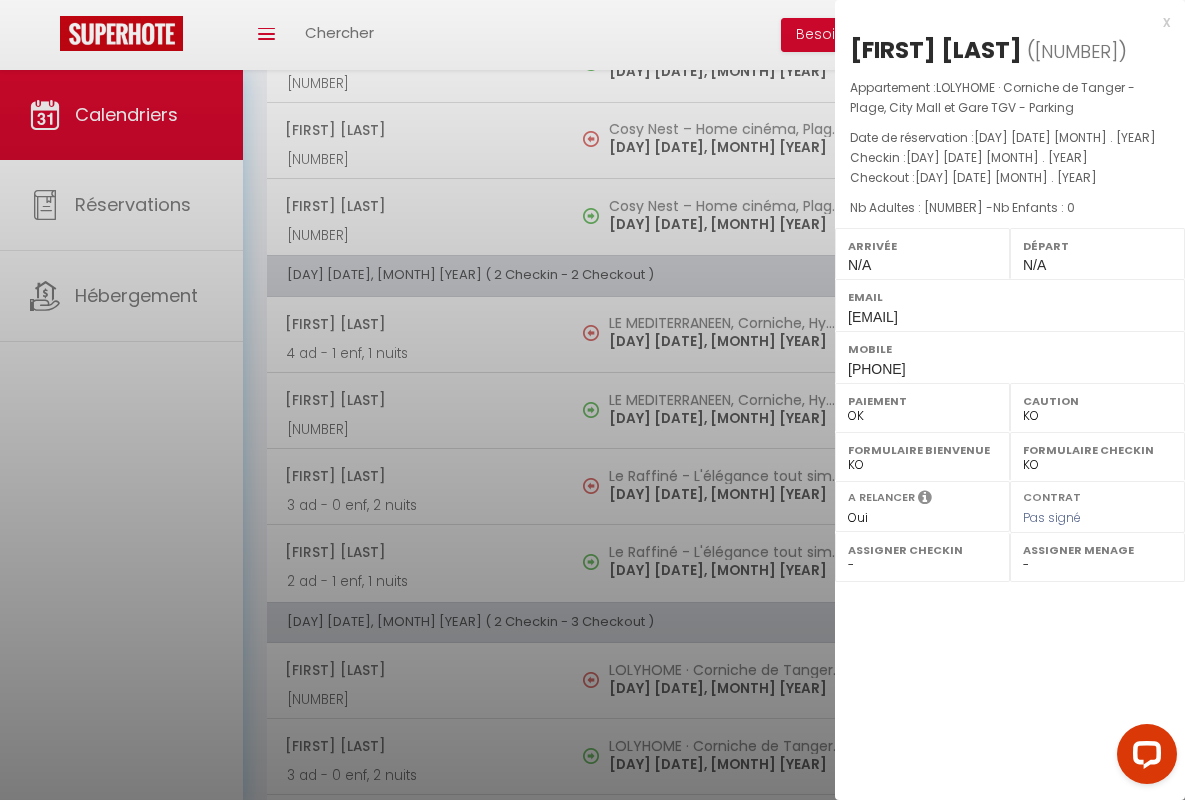 click on "x" at bounding box center [1002, 22] 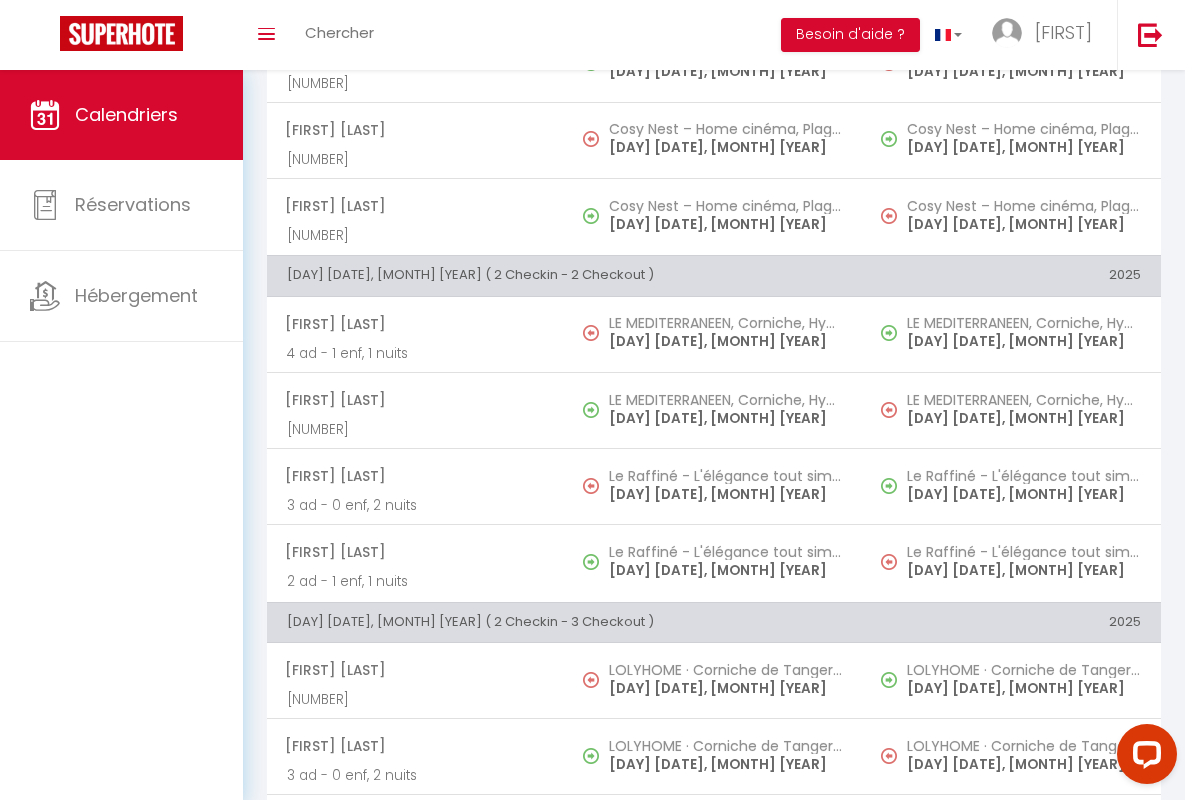 scroll, scrollTop: 2977, scrollLeft: 0, axis: vertical 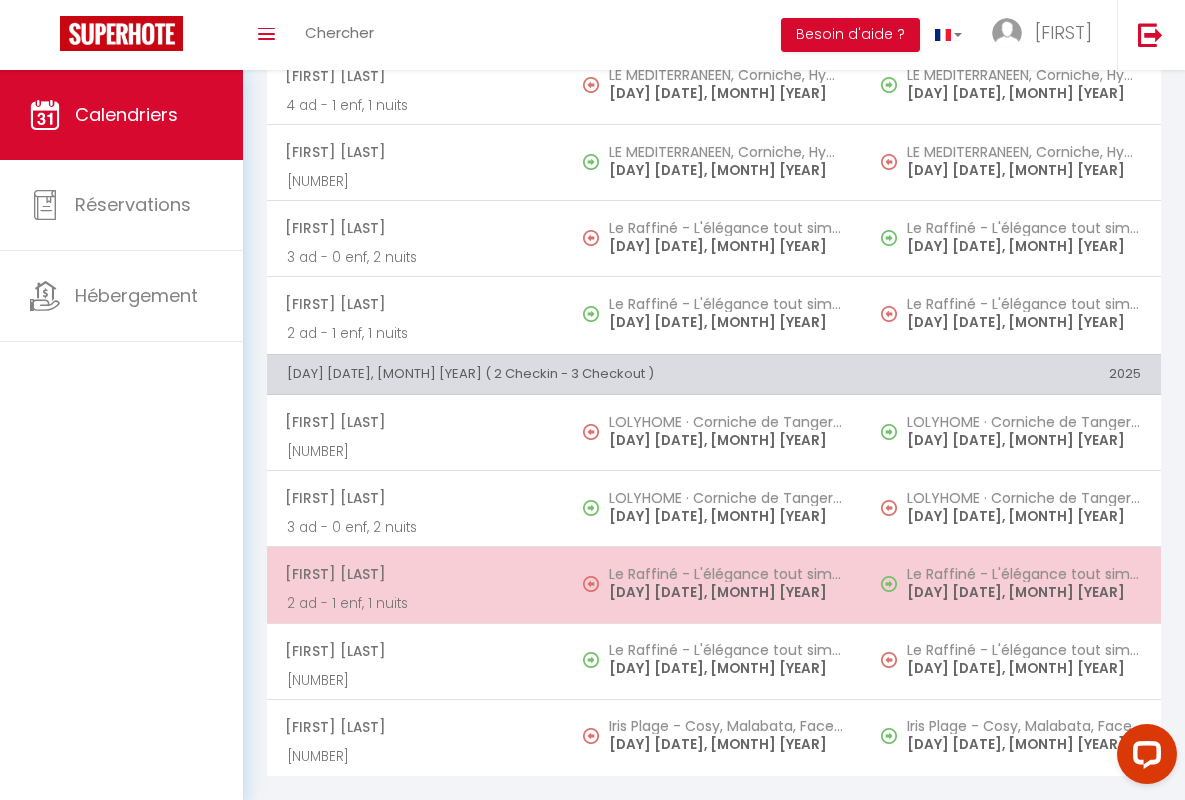 click on "[FIRST] [LAST]" at bounding box center (415, 574) 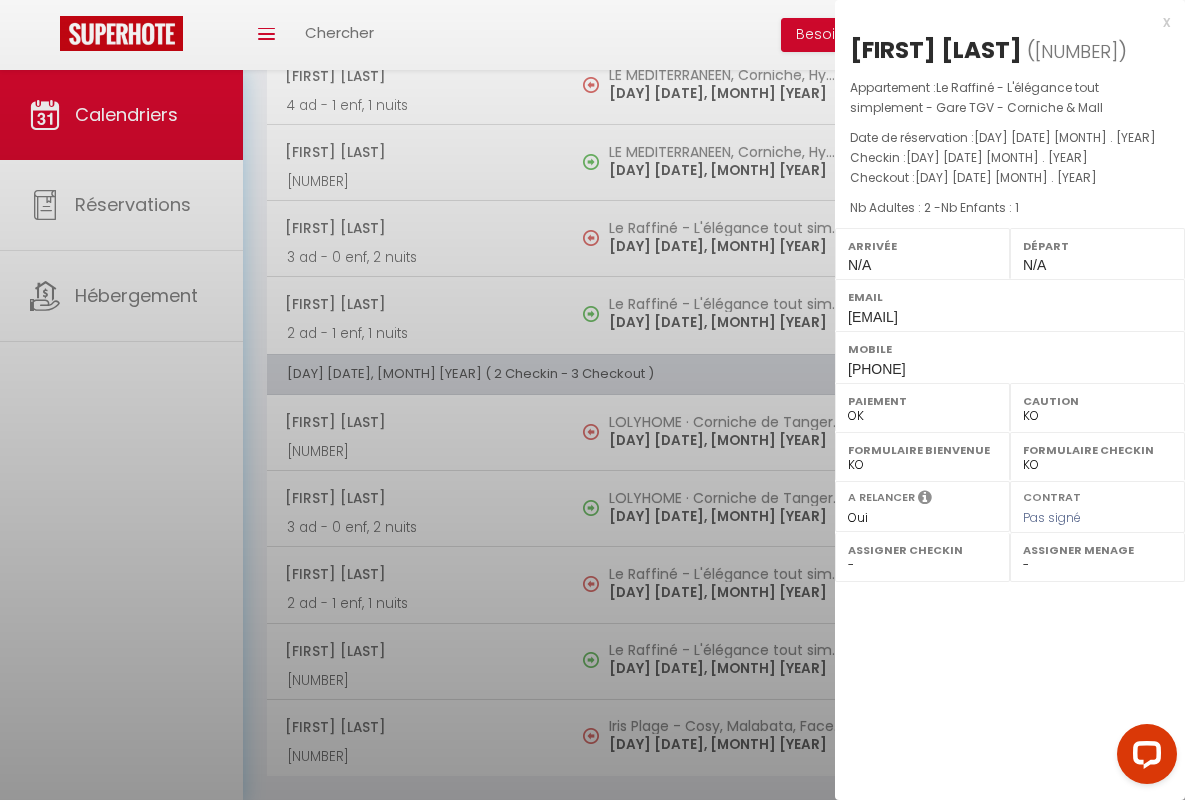 click on "x" at bounding box center [1002, 22] 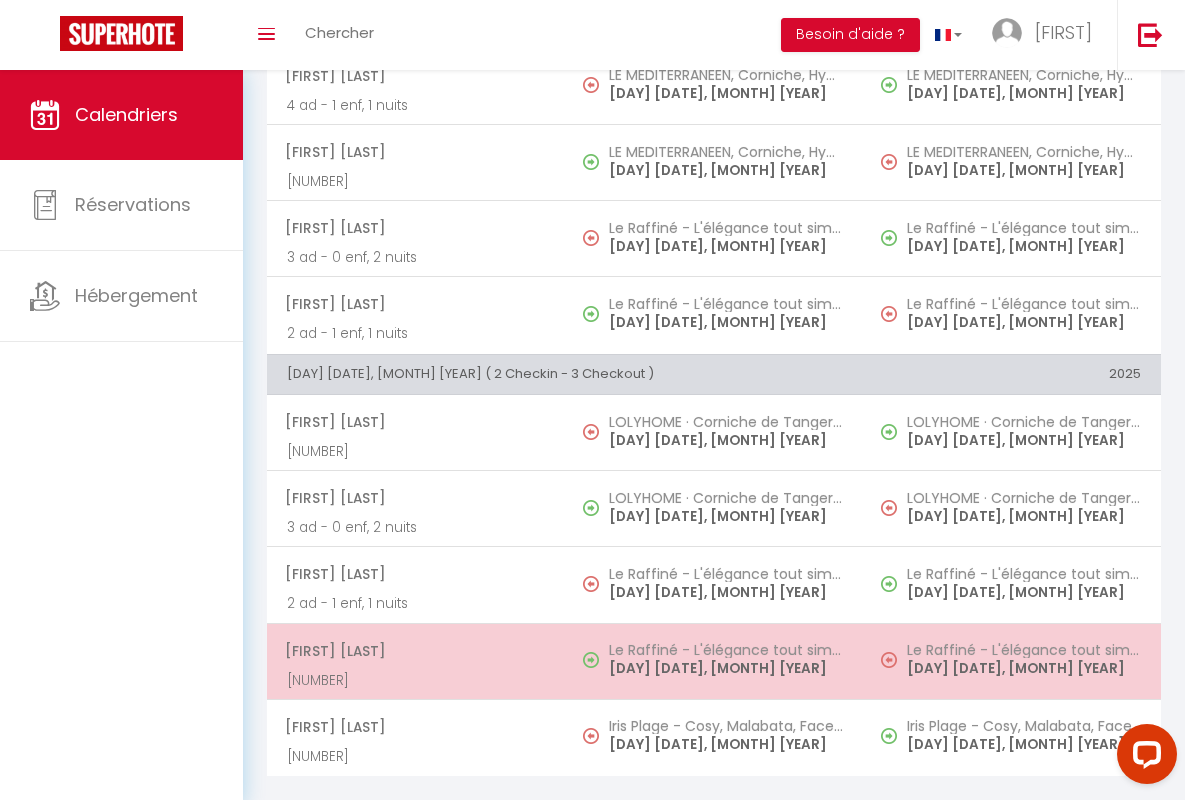 click on "[FIRST] [LAST]" at bounding box center [415, 651] 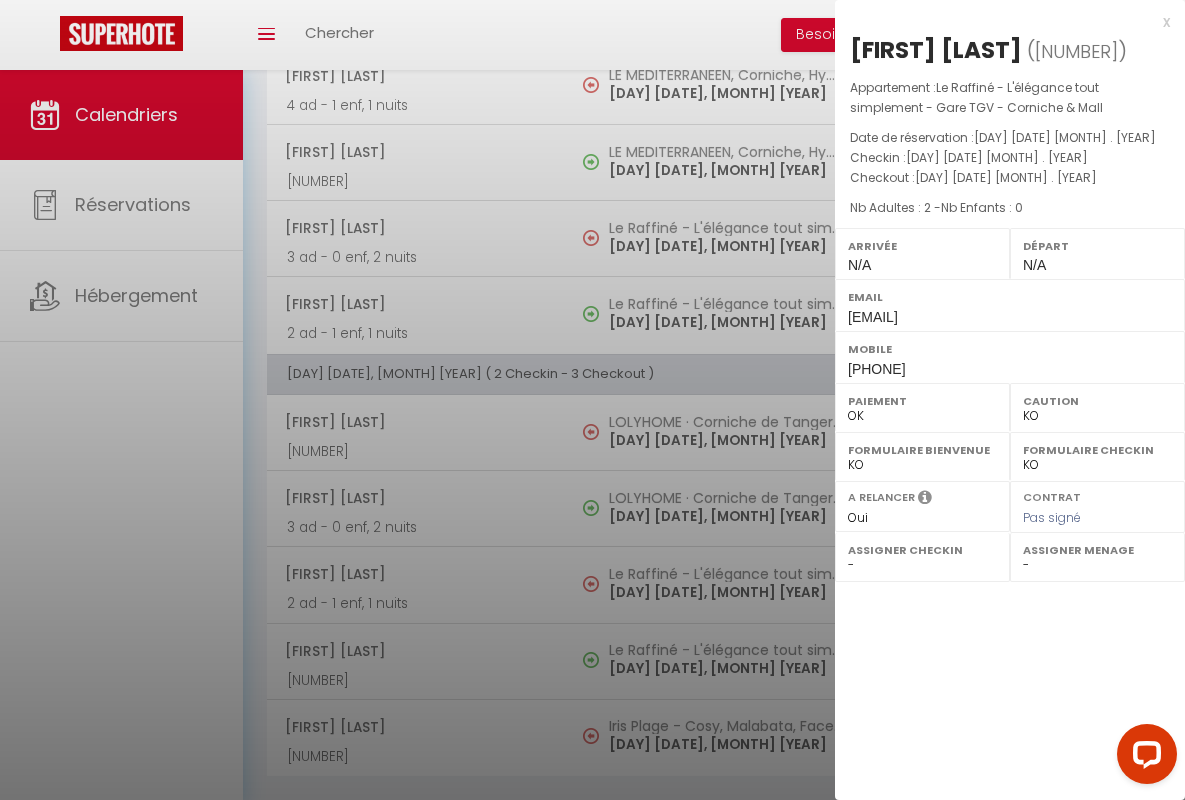 click on "x" at bounding box center (1002, 22) 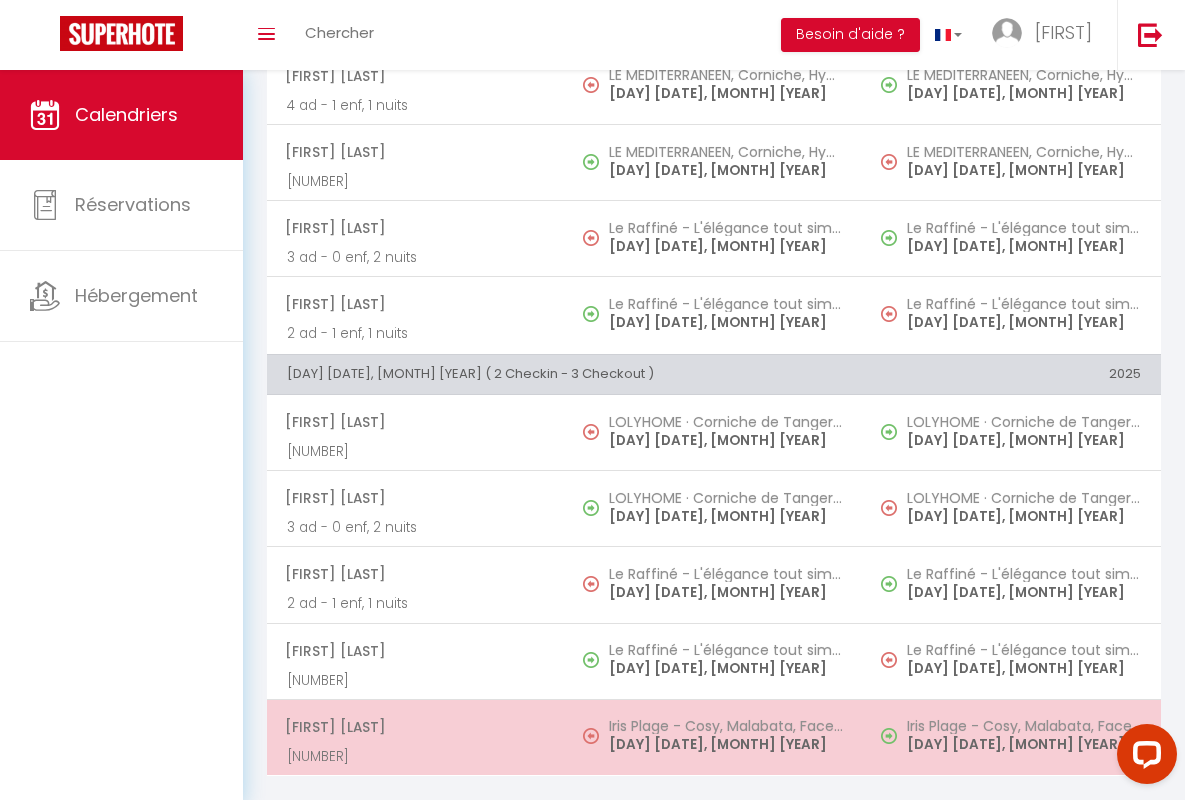 click on "[FIRST] [LAST]" at bounding box center [415, 727] 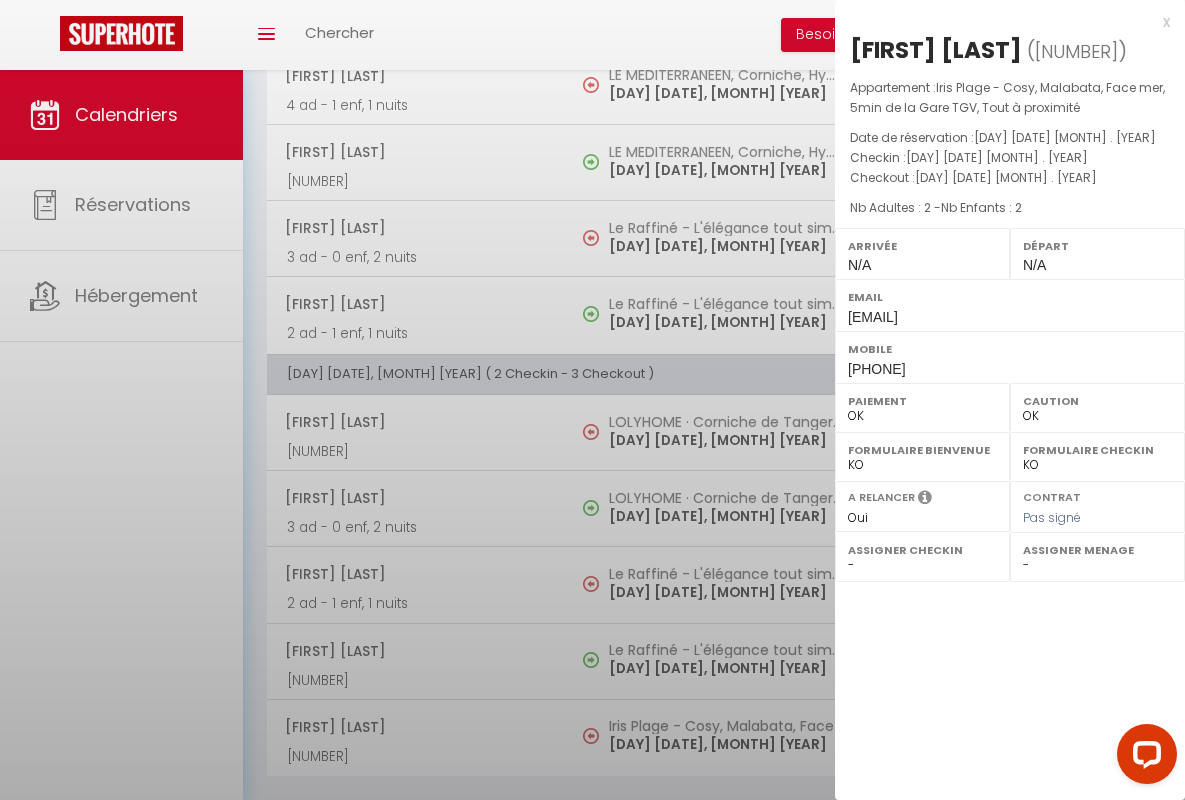 click on "x" at bounding box center [1002, 22] 